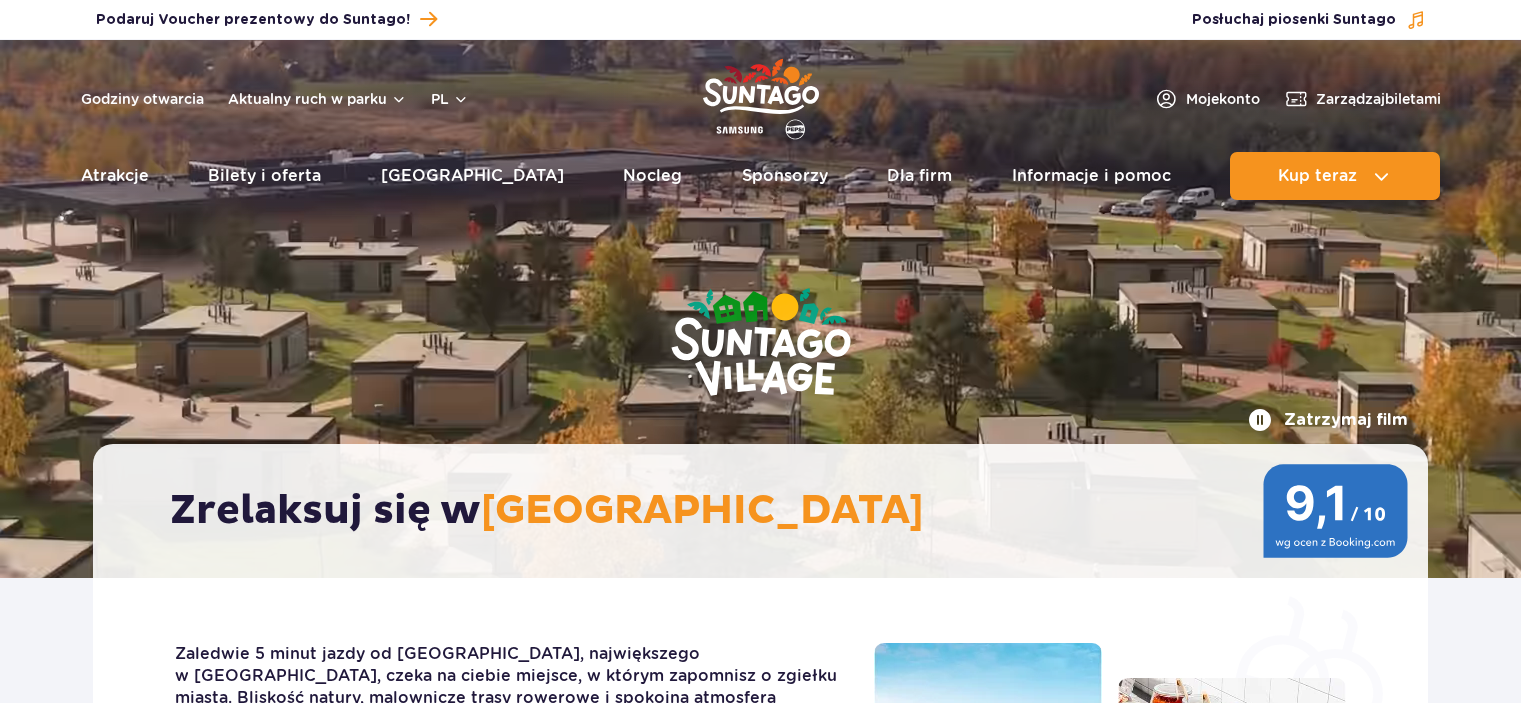 scroll, scrollTop: 0, scrollLeft: 0, axis: both 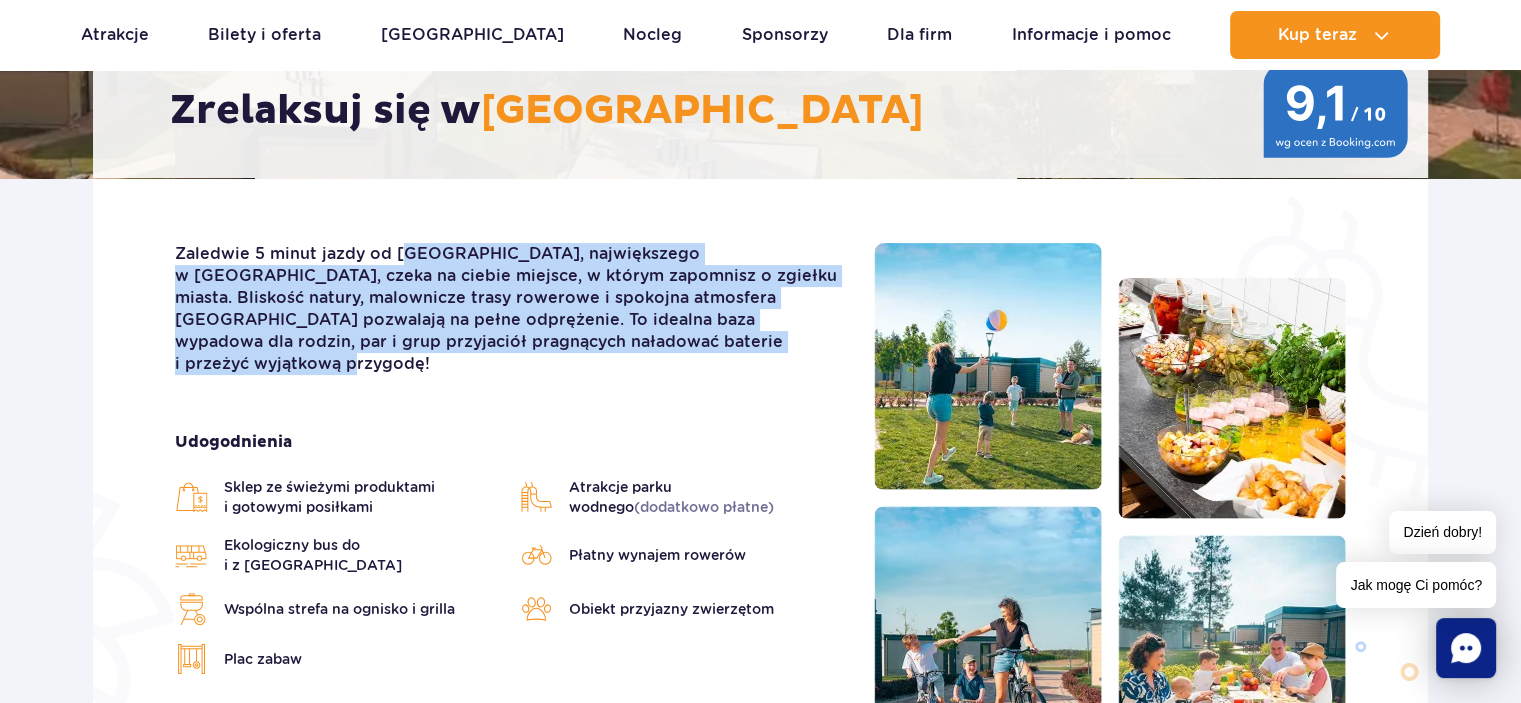 drag, startPoint x: 461, startPoint y: 246, endPoint x: 727, endPoint y: 345, distance: 283.82565 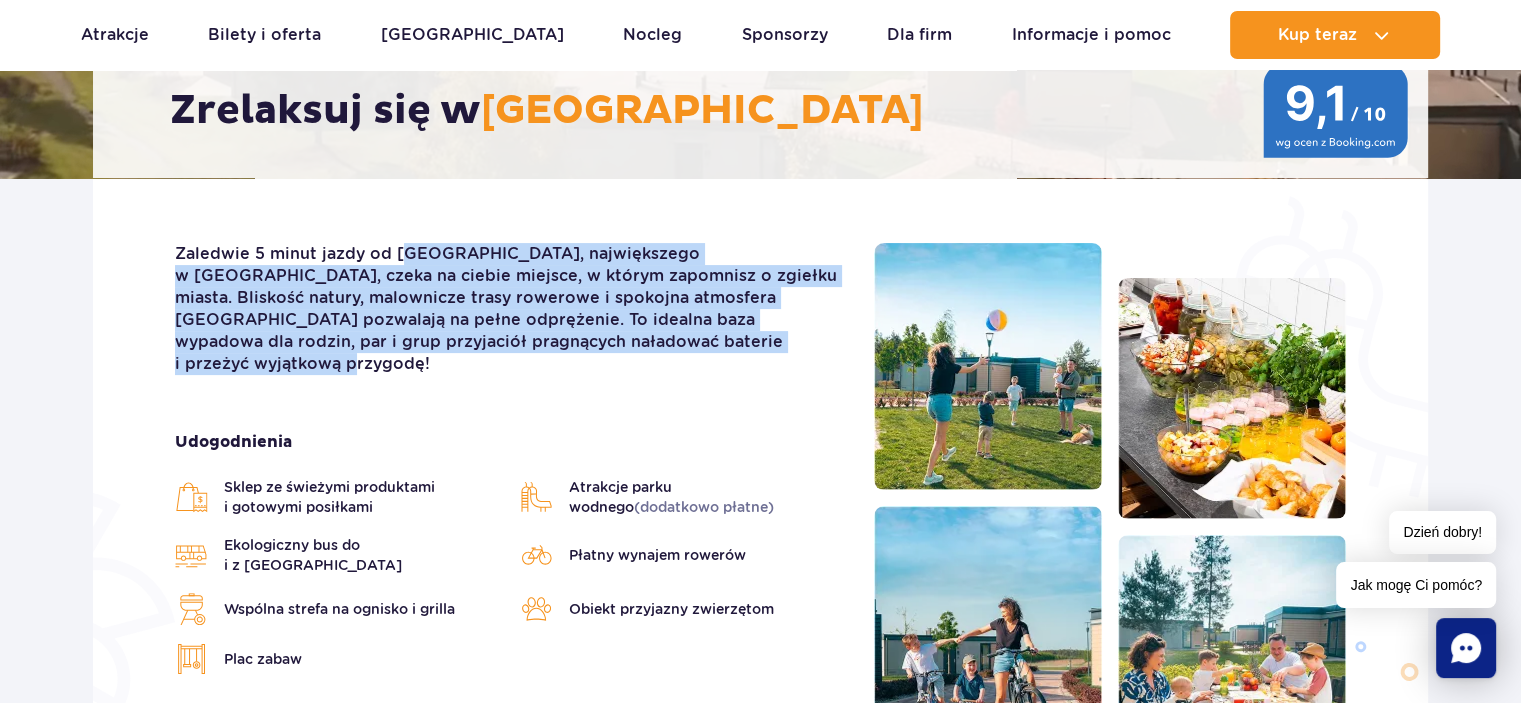 click on "Zaledwie 5 minut jazdy od Suntago, największego w Europie parku wodnego, czeka na ciebie miejsce, w którym zapomnisz o zgiełku miasta. Bliskość natury, malownicze trasy rowerowe i spokojna atmosfera Suntago Village pozwalają na pełne odprężenie. To idealna baza wypadowa dla rodzin, par i grup przyjaciół pragnących naładować baterie i przeżyć wyjątkową przygodę!
Udogodnienia
Sklep ze świeżymi produktami i gotowymi posiłkami
Atrakcje parku wodnego  (dodatkowo płatne)
Ekologiczny bus do i z parku Suntago
Plac zabaw" at bounding box center (760, 539) 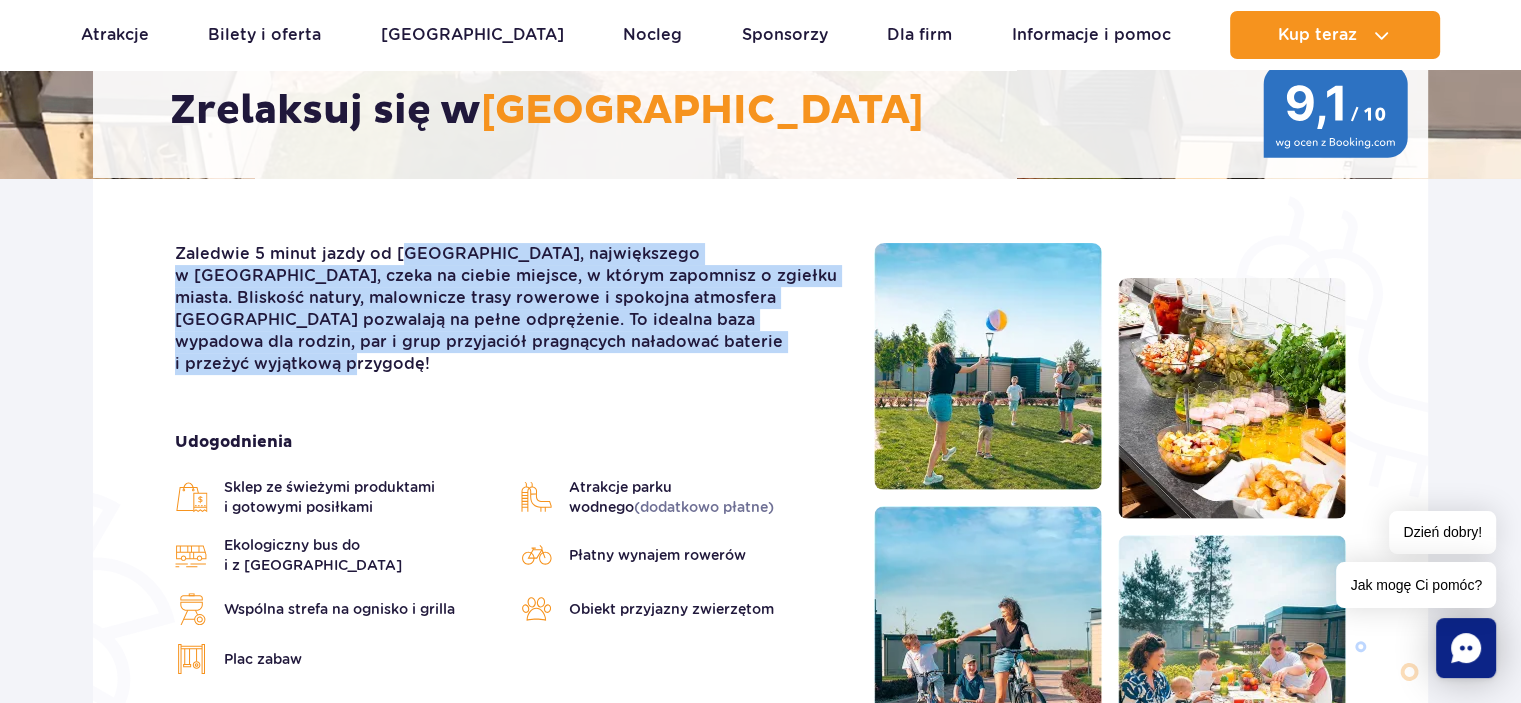 click on "Zaledwie 5 minut jazdy od Suntago, największego w Europie parku wodnego, czeka na ciebie miejsce, w którym zapomnisz o zgiełku miasta. Bliskość natury, malownicze trasy rowerowe i spokojna atmosfera Suntago Village pozwalają na pełne odprężenie. To idealna baza wypadowa dla rodzin, par i grup przyjaciół pragnących naładować baterie i przeżyć wyjątkową przygodę!" at bounding box center (509, 309) 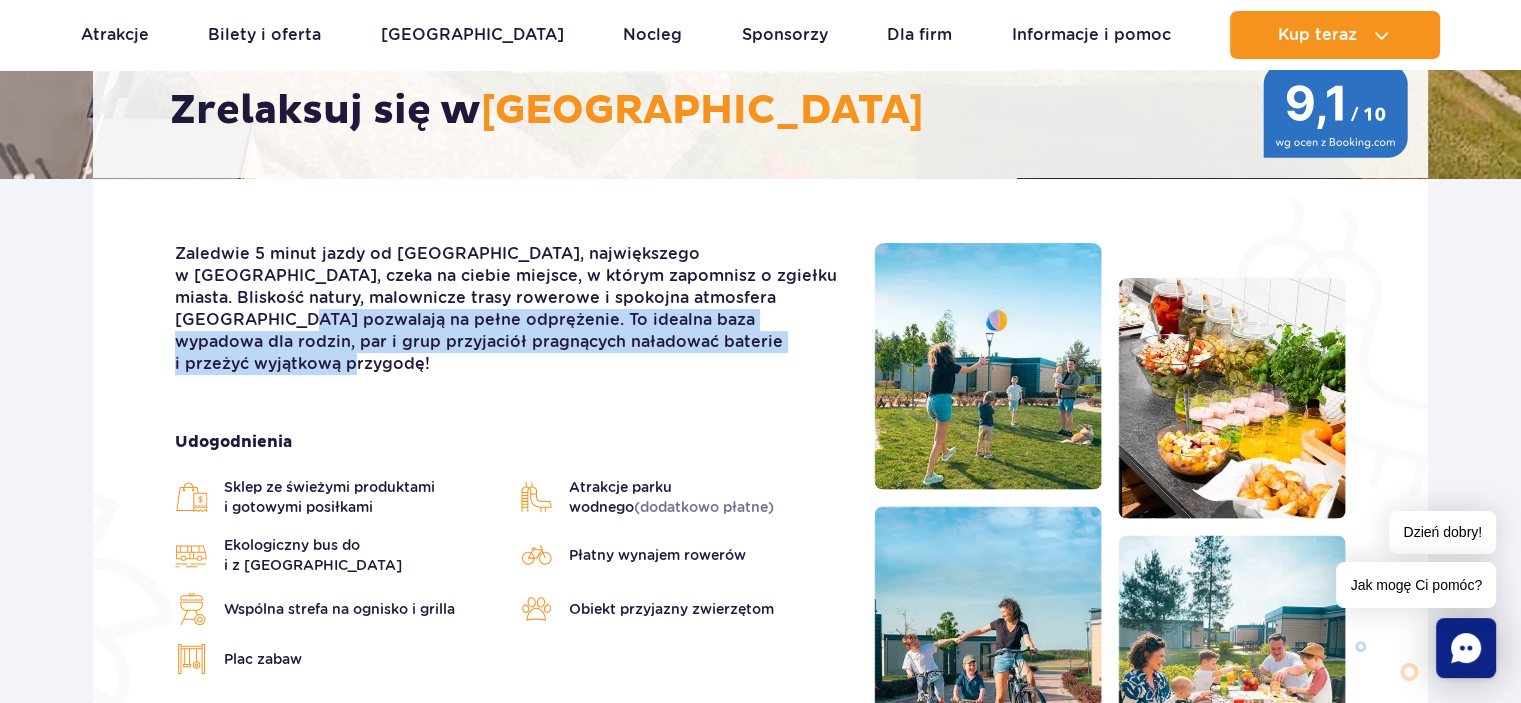 drag, startPoint x: 727, startPoint y: 345, endPoint x: 740, endPoint y: 295, distance: 51.662365 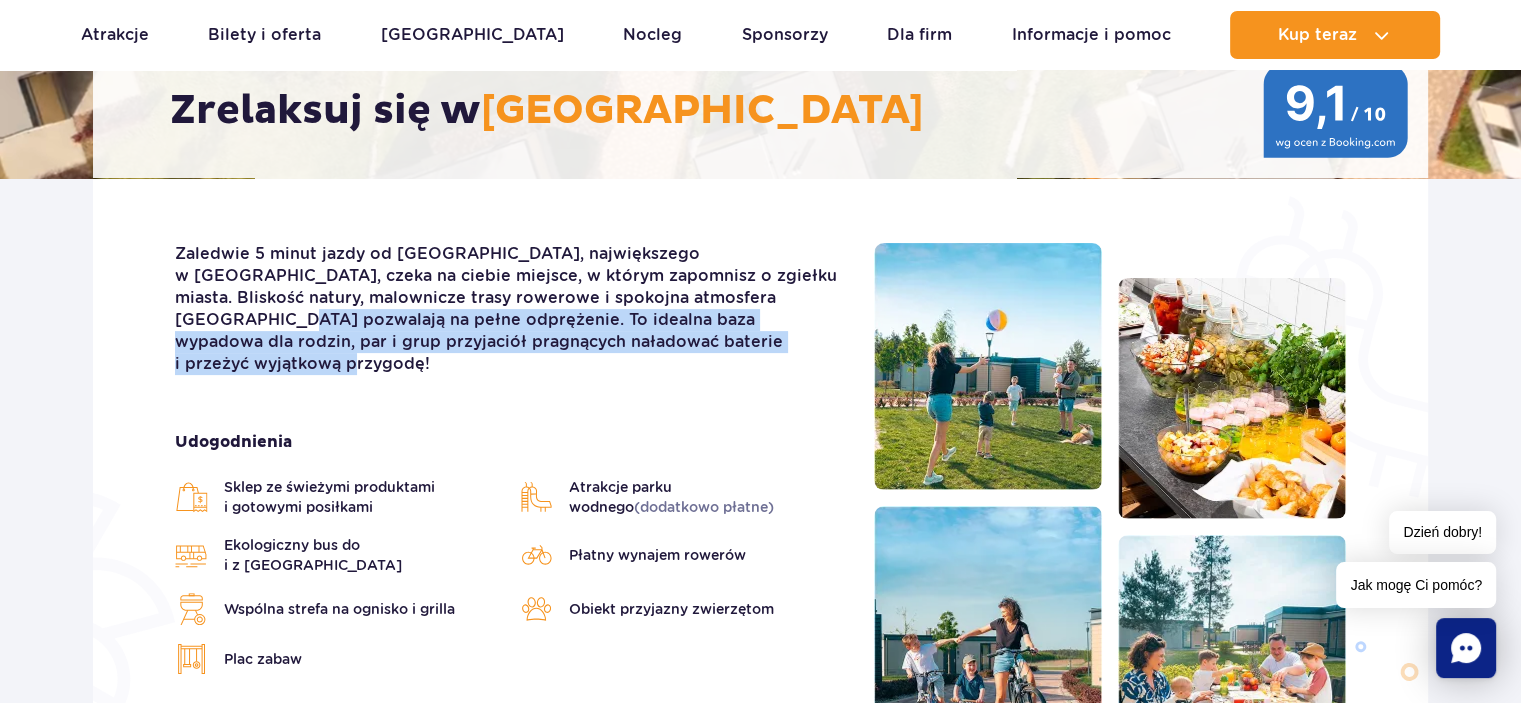 click on "Zaledwie 5 minut jazdy od Suntago, największego w Europie parku wodnego, czeka na ciebie miejsce, w którym zapomnisz o zgiełku miasta. Bliskość natury, malownicze trasy rowerowe i spokojna atmosfera Suntago Village pozwalają na pełne odprężenie. To idealna baza wypadowa dla rodzin, par i grup przyjaciół pragnących naładować baterie i przeżyć wyjątkową przygodę!" at bounding box center (509, 309) 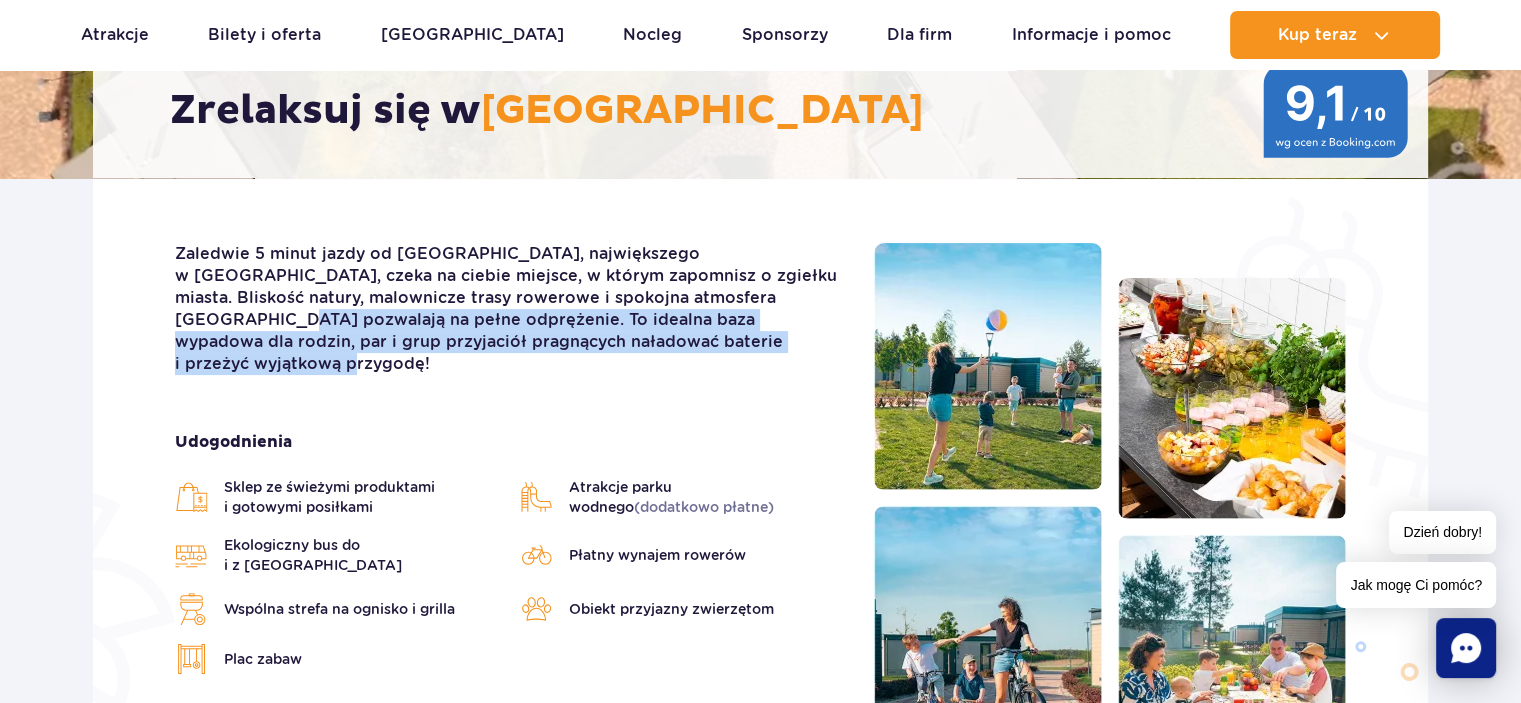 click on "Zaledwie 5 minut jazdy od Suntago, największego w Europie parku wodnego, czeka na ciebie miejsce, w którym zapomnisz o zgiełku miasta. Bliskość natury, malownicze trasy rowerowe i spokojna atmosfera Suntago Village pozwalają na pełne odprężenie. To idealna baza wypadowa dla rodzin, par i grup przyjaciół pragnących naładować baterie i przeżyć wyjątkową przygodę!" at bounding box center (509, 309) 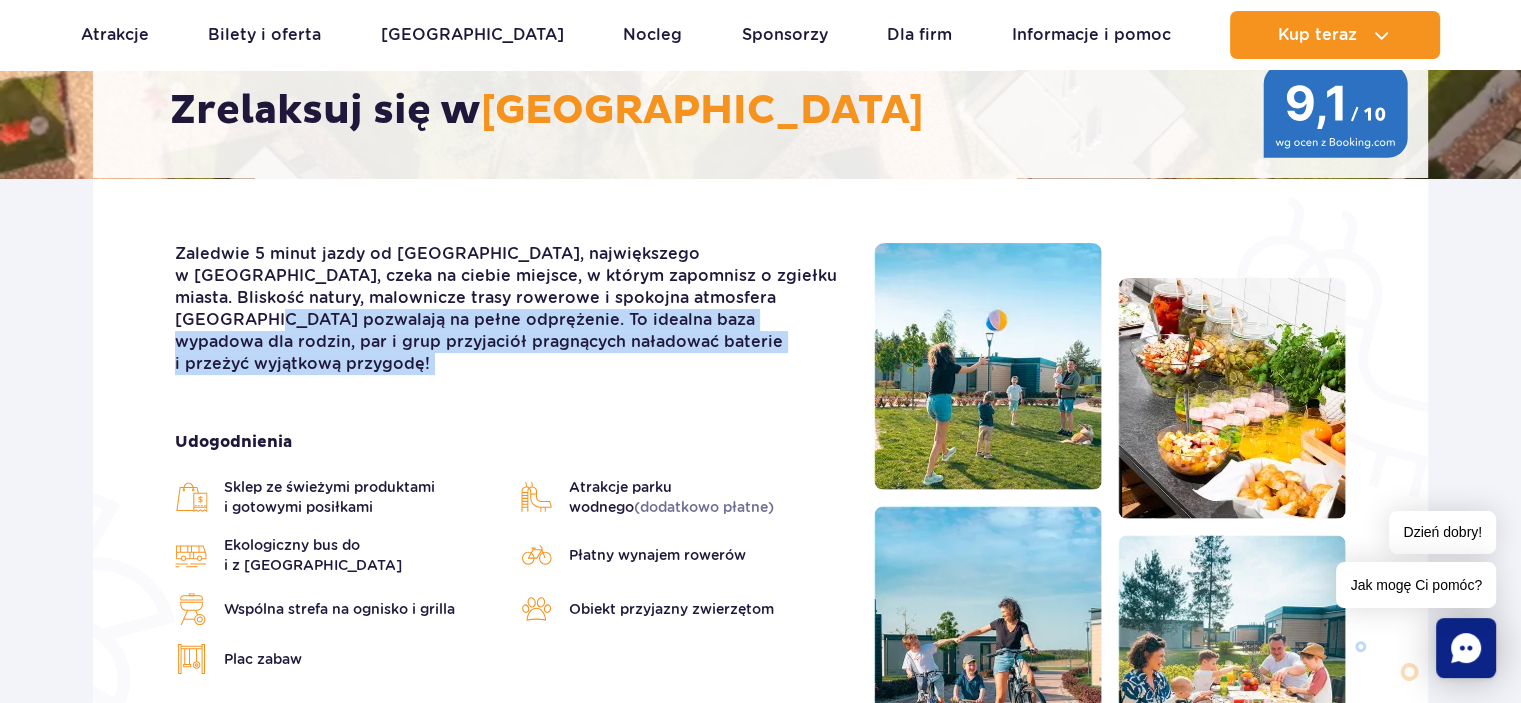 drag, startPoint x: 740, startPoint y: 295, endPoint x: 696, endPoint y: 344, distance: 65.8559 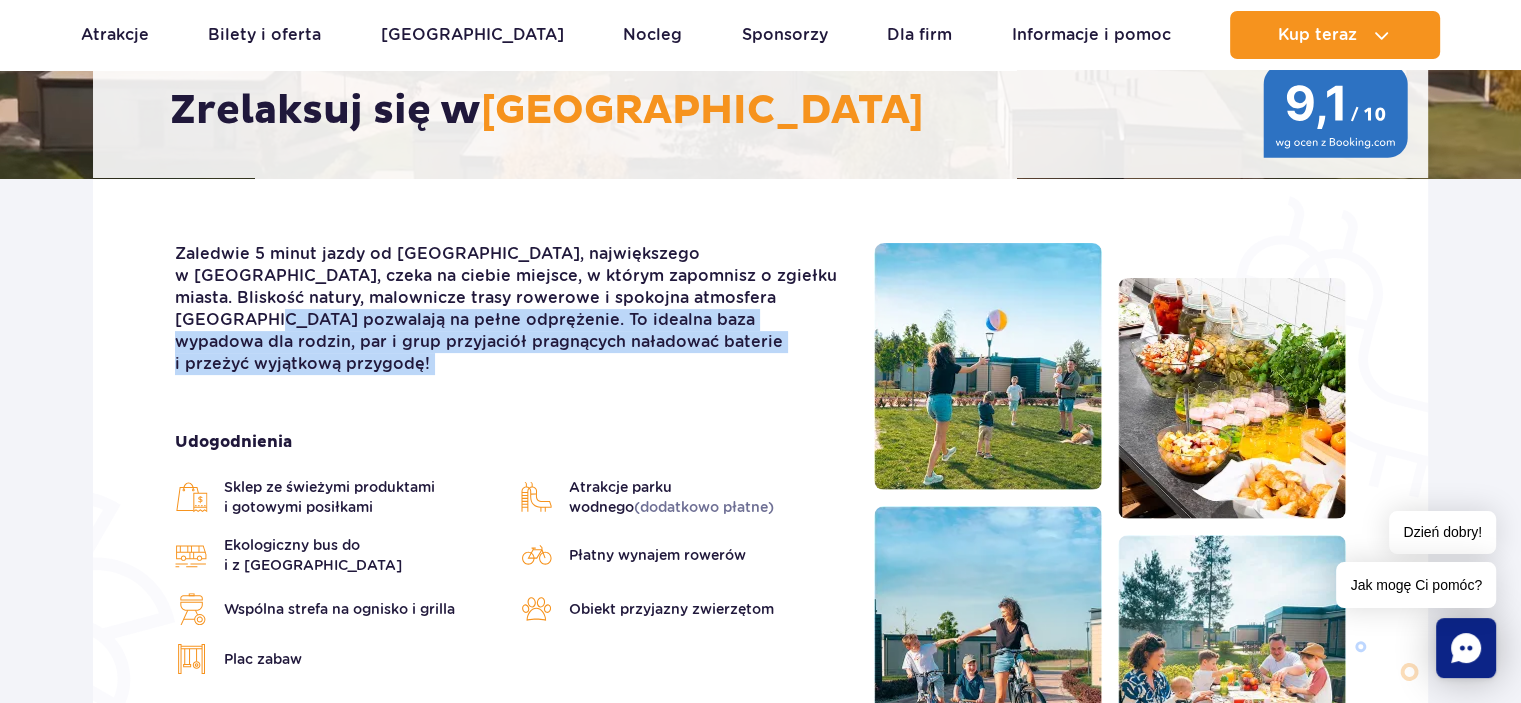 click on "Zaledwie 5 minut jazdy od [GEOGRAPHIC_DATA], największego w [GEOGRAPHIC_DATA], czeka na ciebie miejsce, w którym zapomnisz o zgiełku miasta. Bliskość natury, malownicze trasy rowerowe i spokojna atmosfera [GEOGRAPHIC_DATA] pozwalają na pełne odprężenie. To idealna baza wypadowa dla rodzin, par i grup przyjaciół pragnących naładować baterie i przeżyć wyjątkową przygodę!" at bounding box center (509, 309) 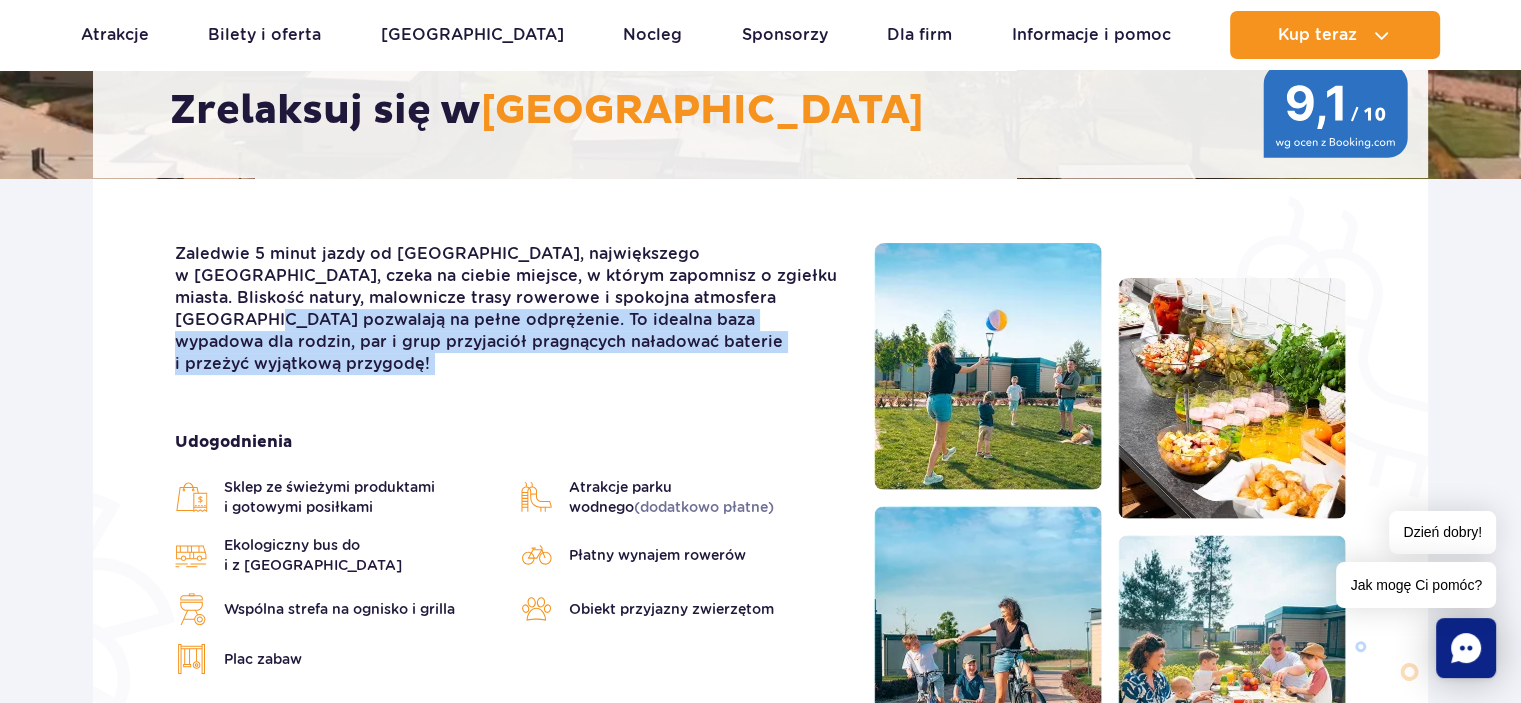click on "Zaledwie 5 minut jazdy od [GEOGRAPHIC_DATA], największego w [GEOGRAPHIC_DATA], czeka na ciebie miejsce, w którym zapomnisz o zgiełku miasta. Bliskość natury, malownicze trasy rowerowe i spokojna atmosfera [GEOGRAPHIC_DATA] pozwalają na pełne odprężenie. To idealna baza wypadowa dla rodzin, par i grup przyjaciół pragnących naładować baterie i przeżyć wyjątkową przygodę!" at bounding box center [509, 309] 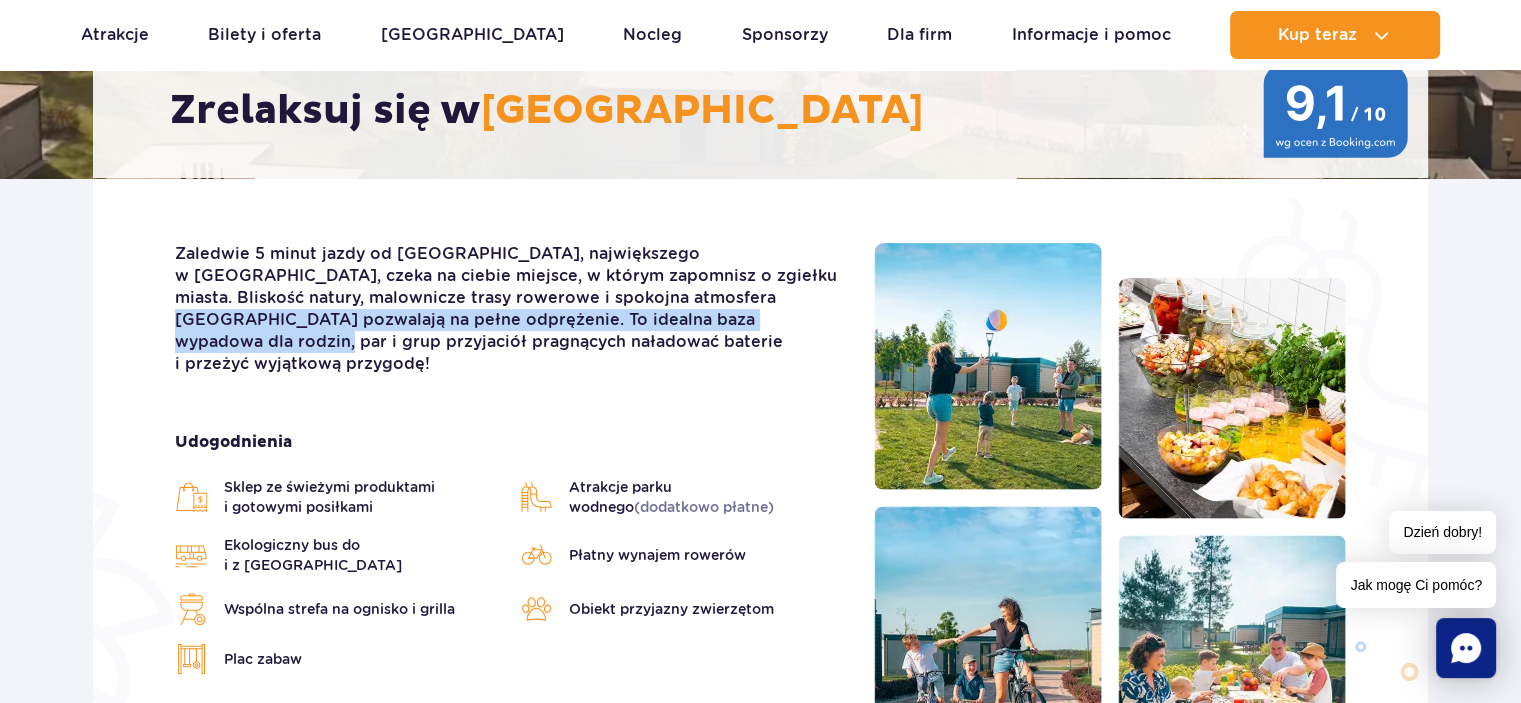 drag, startPoint x: 671, startPoint y: 315, endPoint x: 547, endPoint y: 288, distance: 126.90548 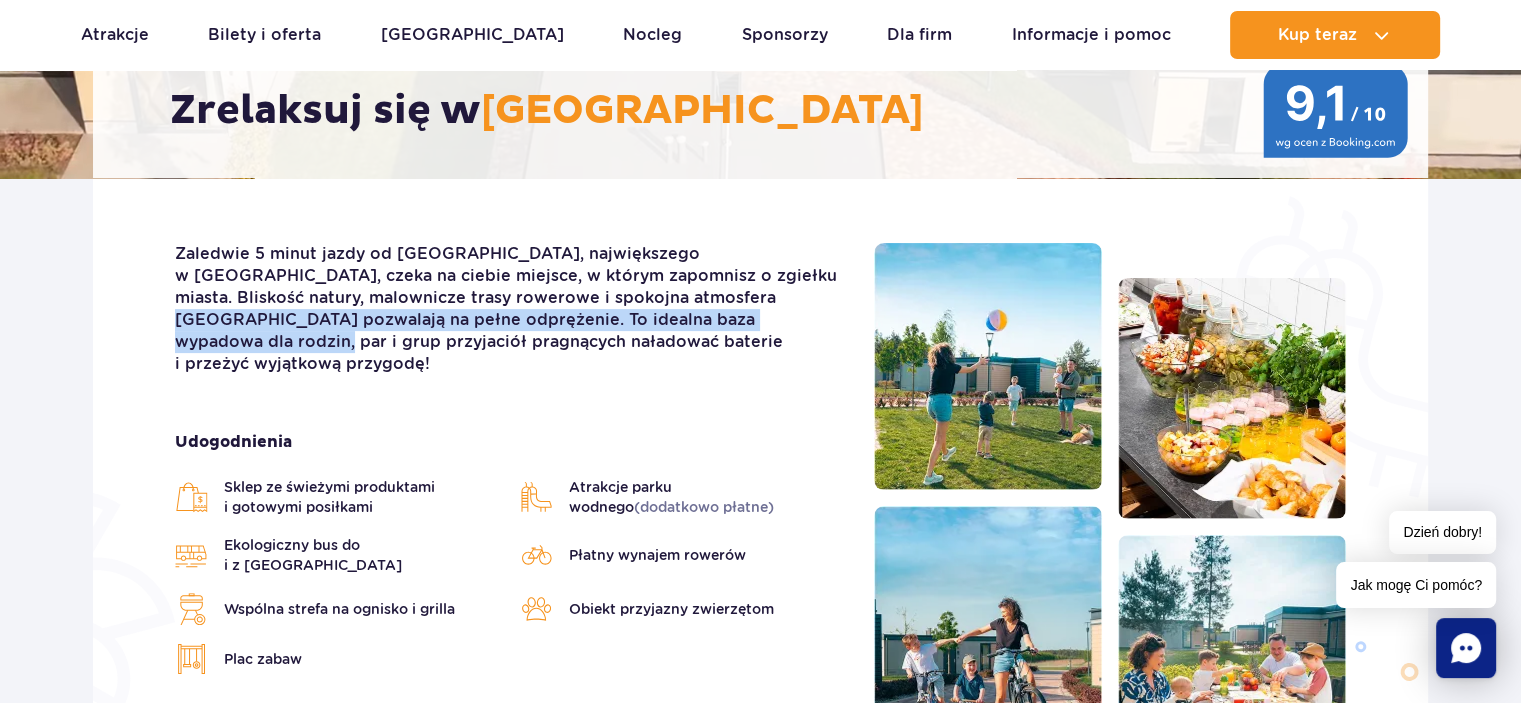click on "Zaledwie 5 minut jazdy od [GEOGRAPHIC_DATA], największego w [GEOGRAPHIC_DATA], czeka na ciebie miejsce, w którym zapomnisz o zgiełku miasta. Bliskość natury, malownicze trasy rowerowe i spokojna atmosfera [GEOGRAPHIC_DATA] pozwalają na pełne odprężenie. To idealna baza wypadowa dla rodzin, par i grup przyjaciół pragnących naładować baterie i przeżyć wyjątkową przygodę!" at bounding box center (509, 309) 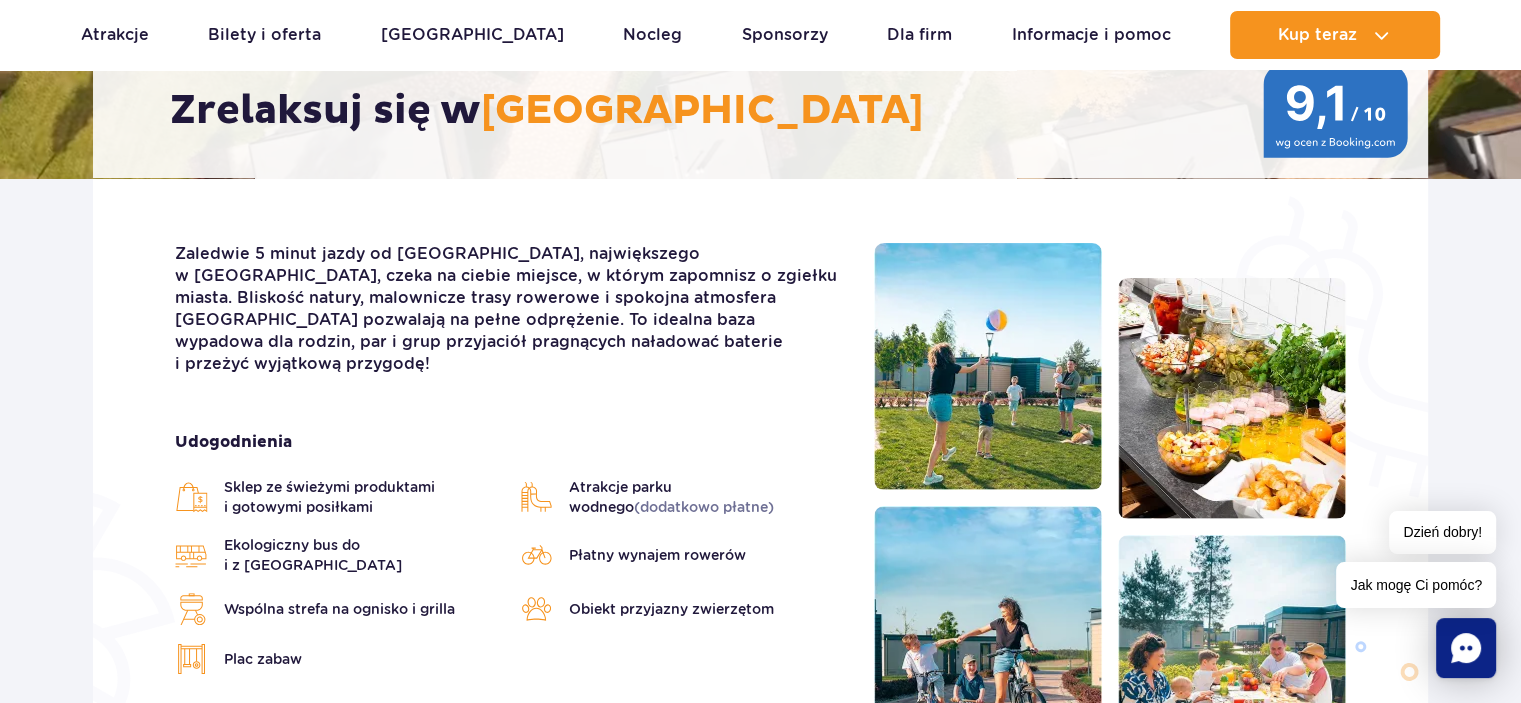 click on "Zaledwie 5 minut jazdy od [GEOGRAPHIC_DATA], największego w [GEOGRAPHIC_DATA], czeka na ciebie miejsce, w którym zapomnisz o zgiełku miasta. Bliskość natury, malownicze trasy rowerowe i spokojna atmosfera [GEOGRAPHIC_DATA] pozwalają na pełne odprężenie. To idealna baza wypadowa dla rodzin, par i grup przyjaciół pragnących naładować baterie i przeżyć wyjątkową przygodę!" at bounding box center [509, 309] 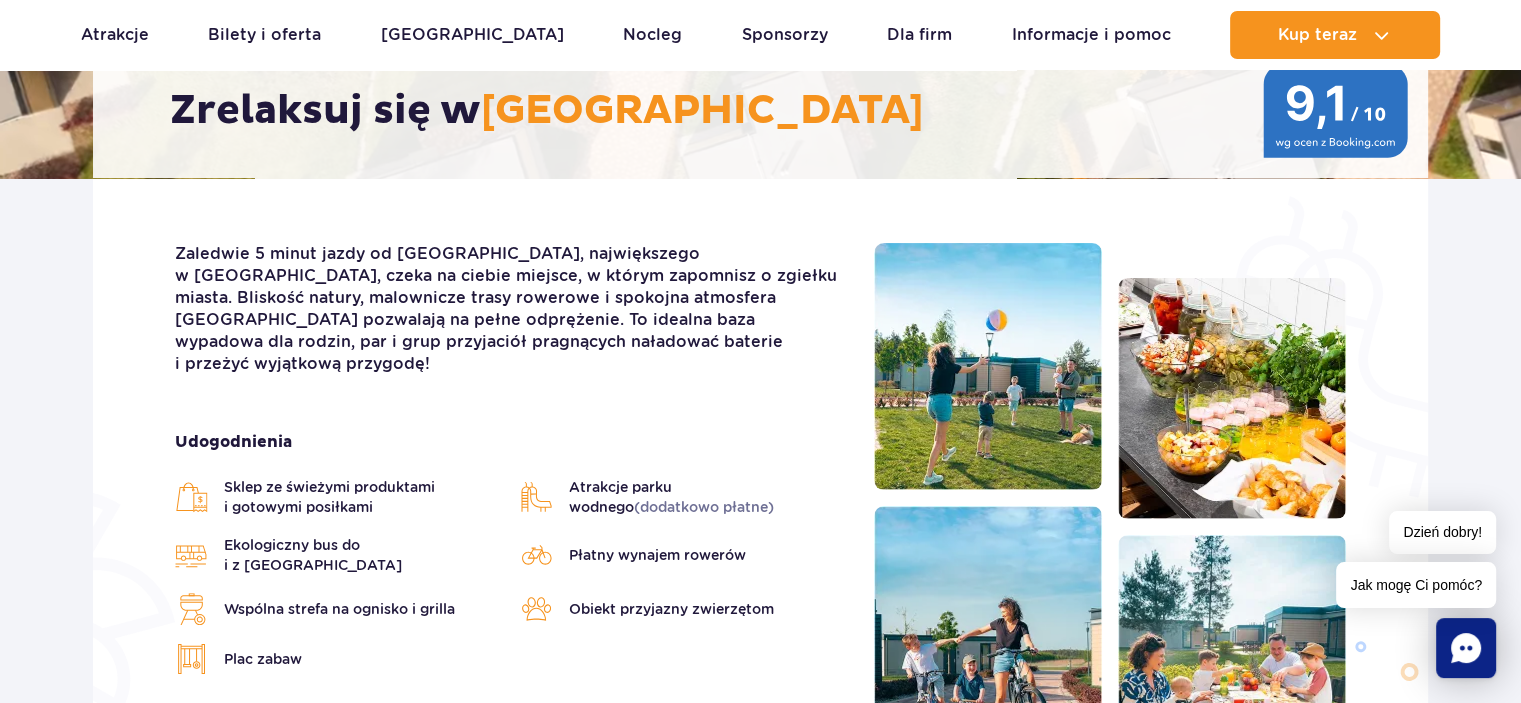 scroll, scrollTop: 500, scrollLeft: 0, axis: vertical 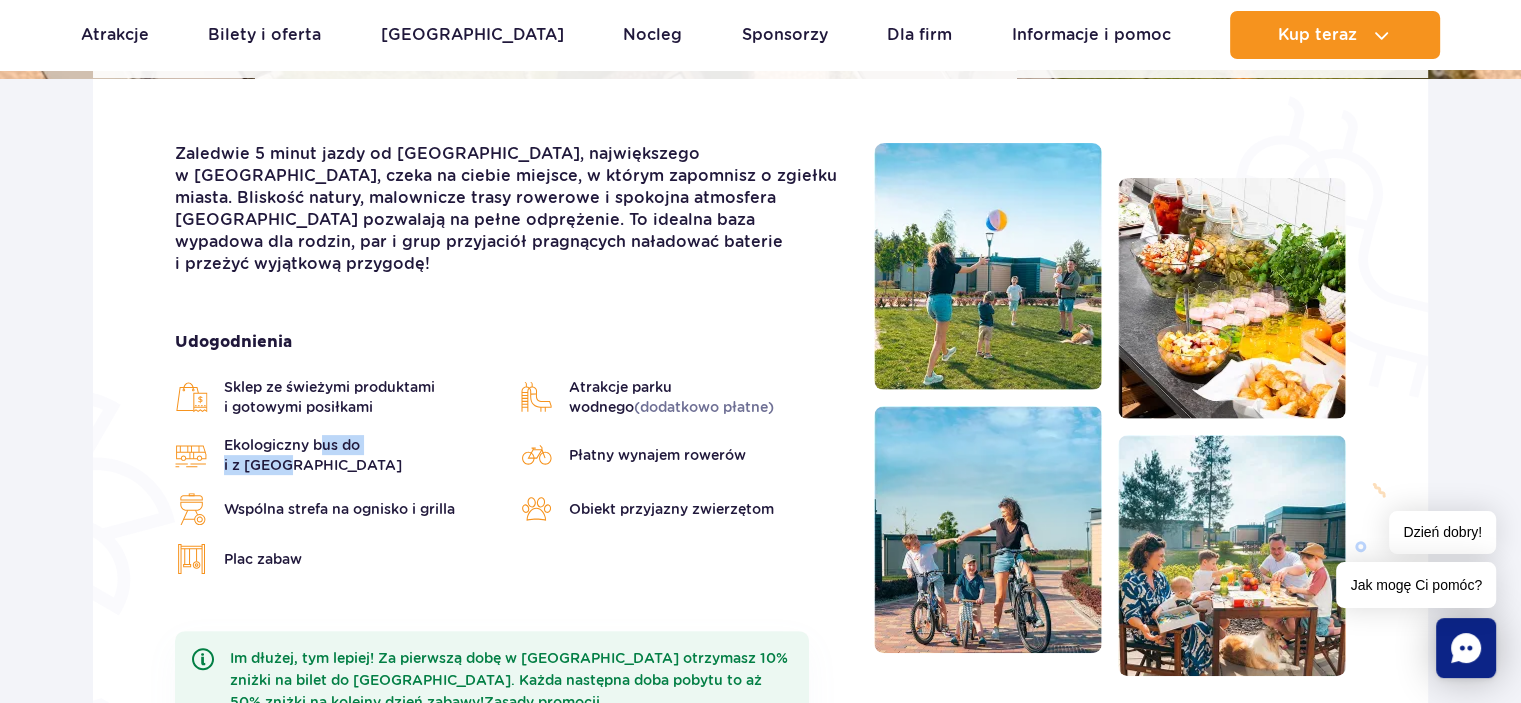 drag, startPoint x: 320, startPoint y: 420, endPoint x: 425, endPoint y: 427, distance: 105.23308 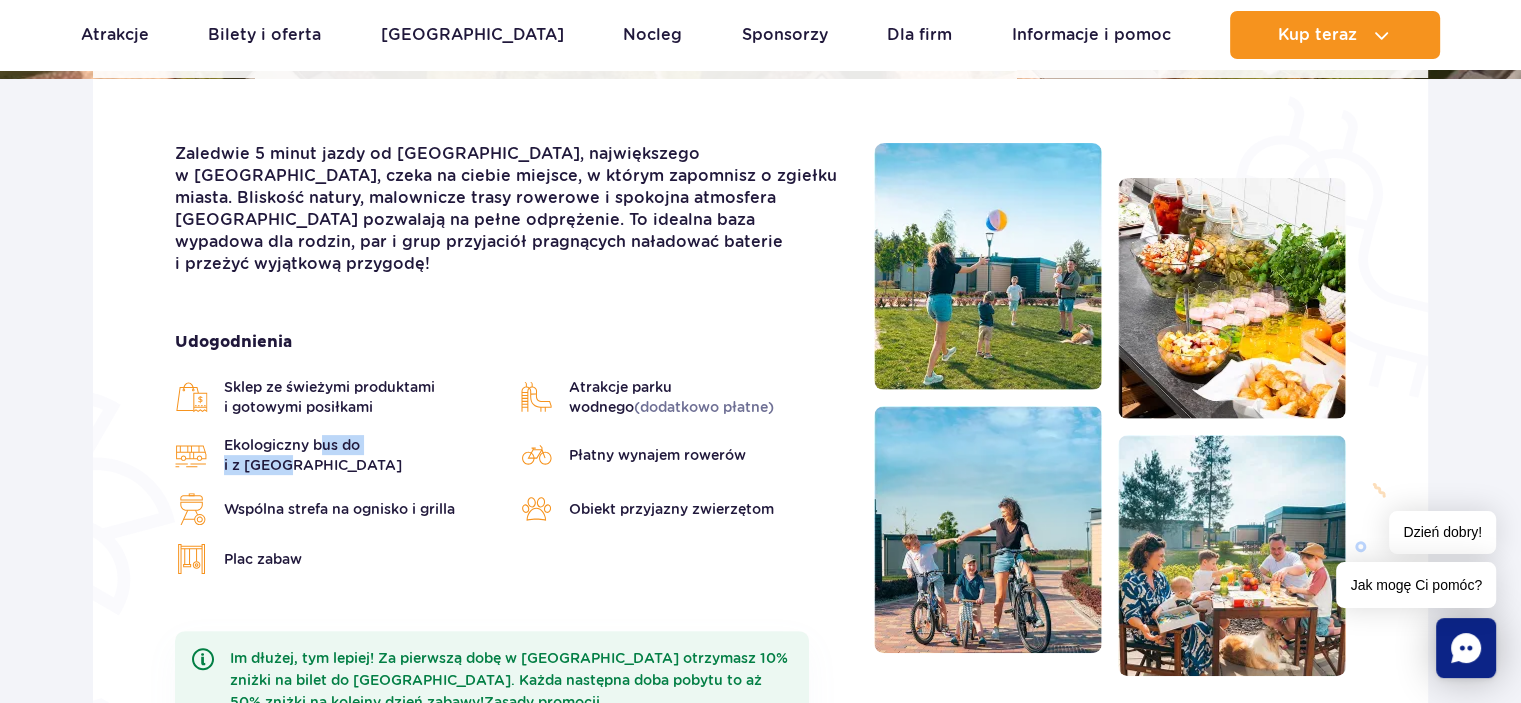 click on "Ekologiczny bus do i z [GEOGRAPHIC_DATA]" at bounding box center (362, 455) 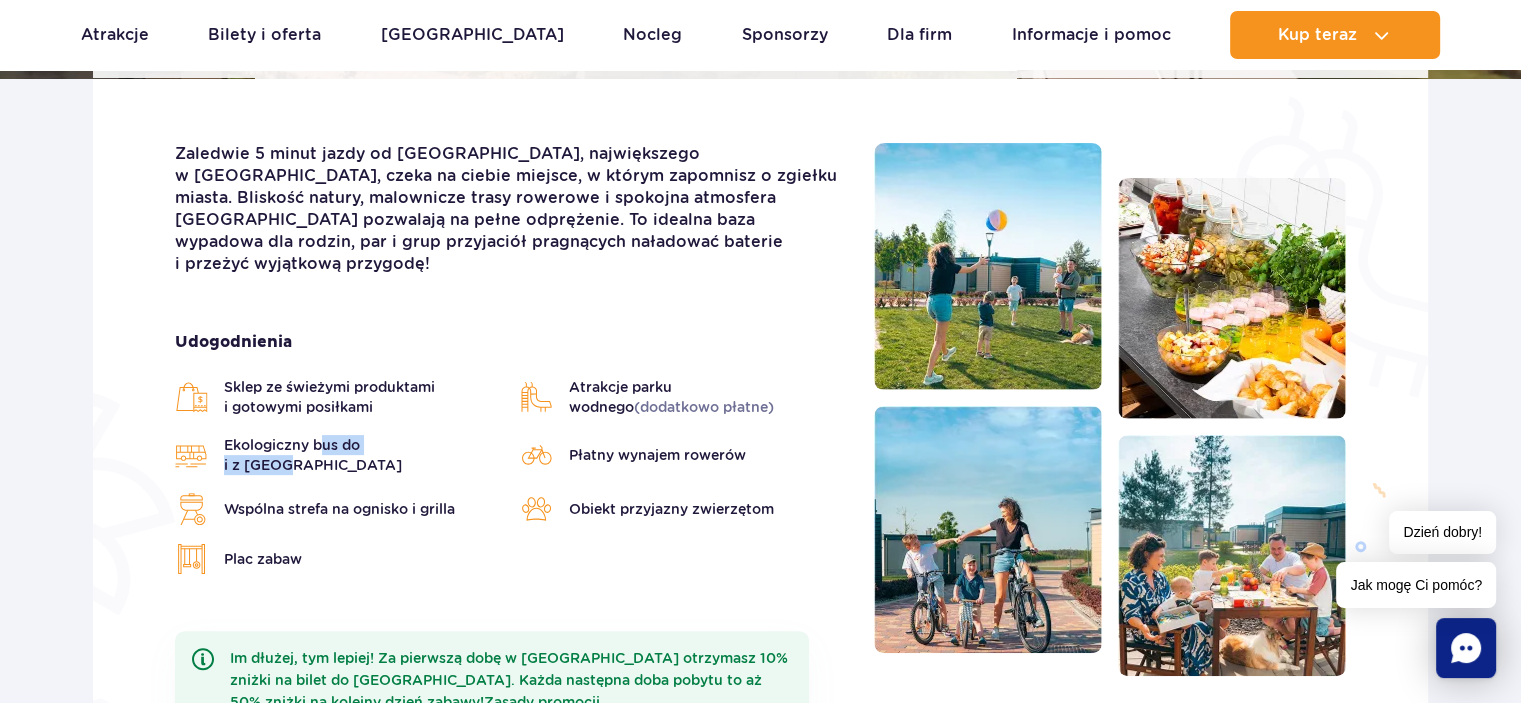 click on "Ekologiczny bus do i z [GEOGRAPHIC_DATA]" at bounding box center [362, 455] 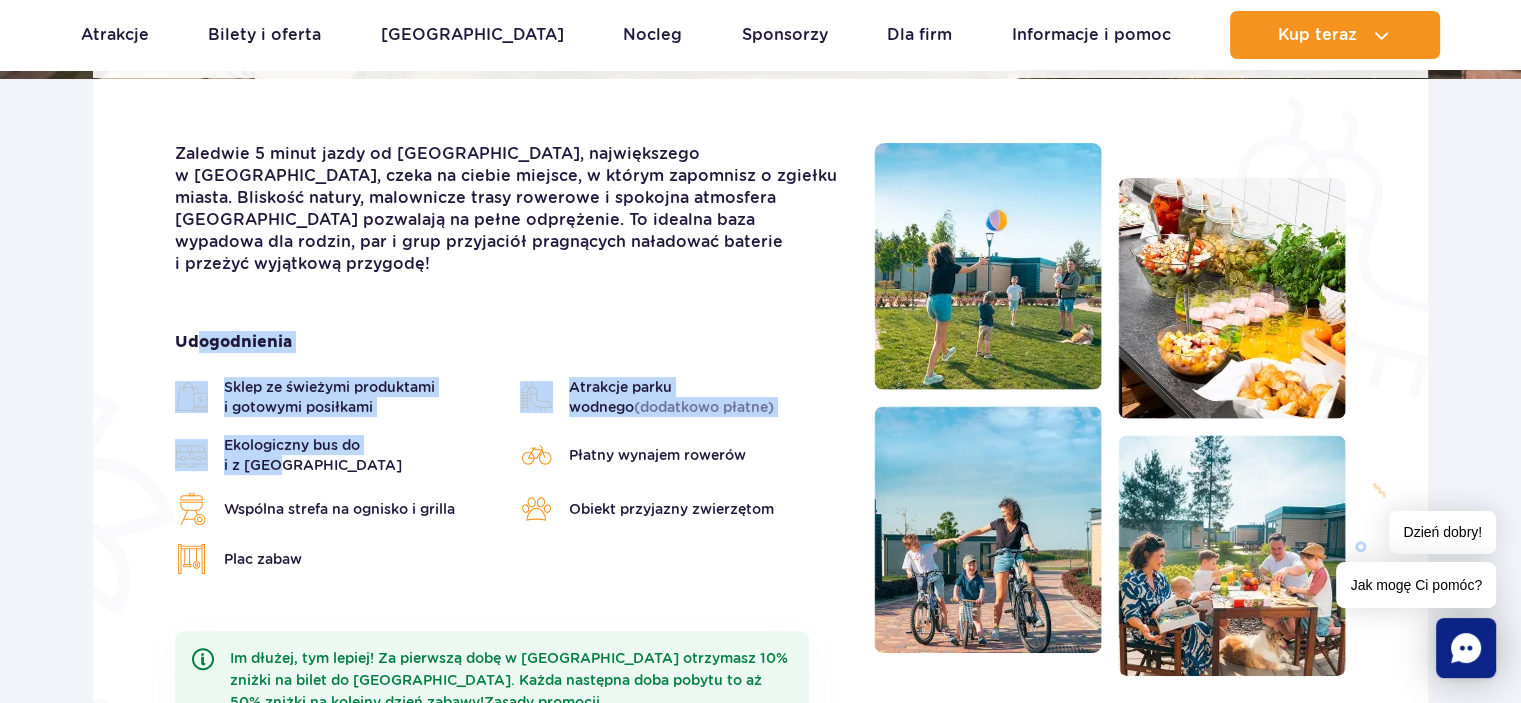 drag, startPoint x: 202, startPoint y: 317, endPoint x: 438, endPoint y: 419, distance: 257.0992 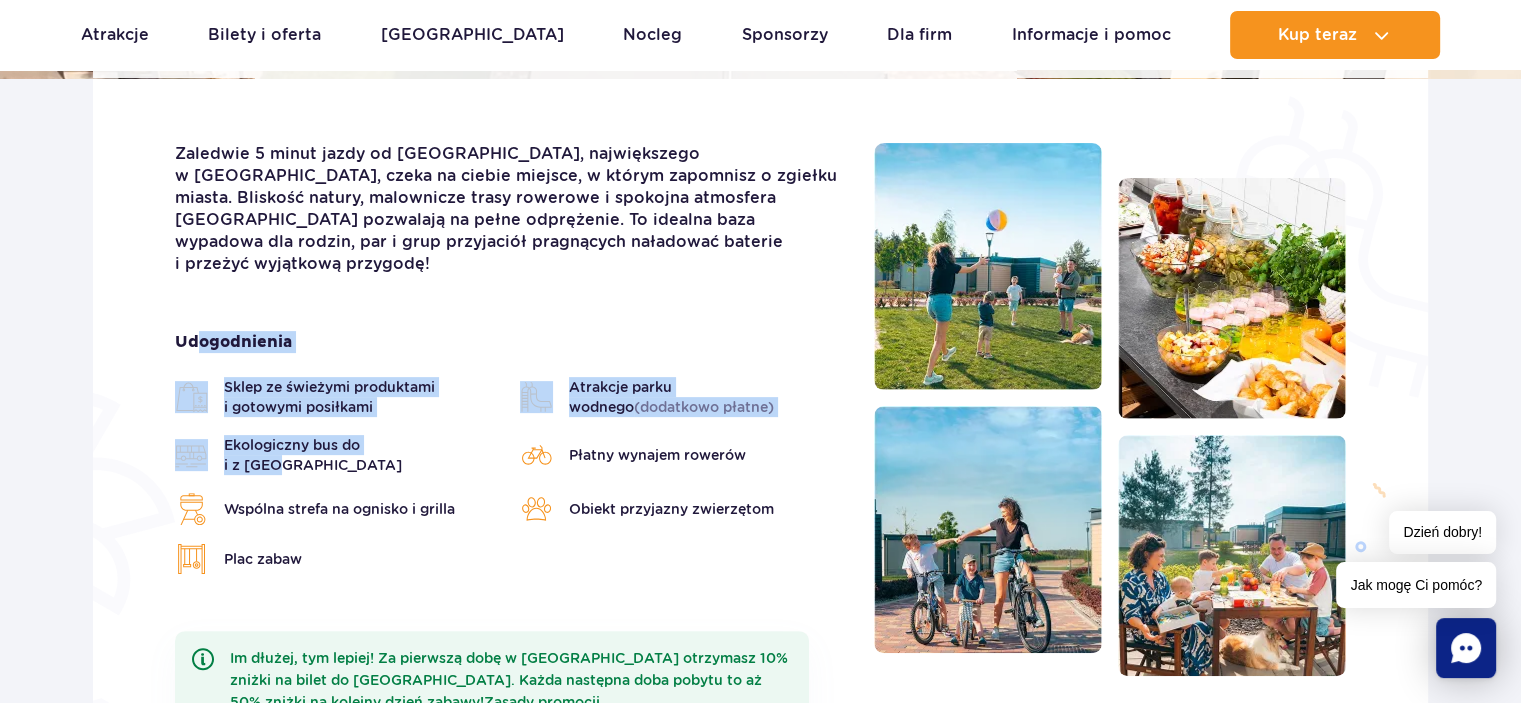click on "Udogodnienia
Sklep ze świeżymi produktami i gotowymi posiłkami
Atrakcje parku wodnego  (dodatkowo płatne)
Ekologiczny bus do i z parku Suntago
Płatny wynajem rowerów
Wspólna strefa na ognisko i grilla
Obiekt przyjazny zwierzętom
Plac zabaw" at bounding box center (509, 453) 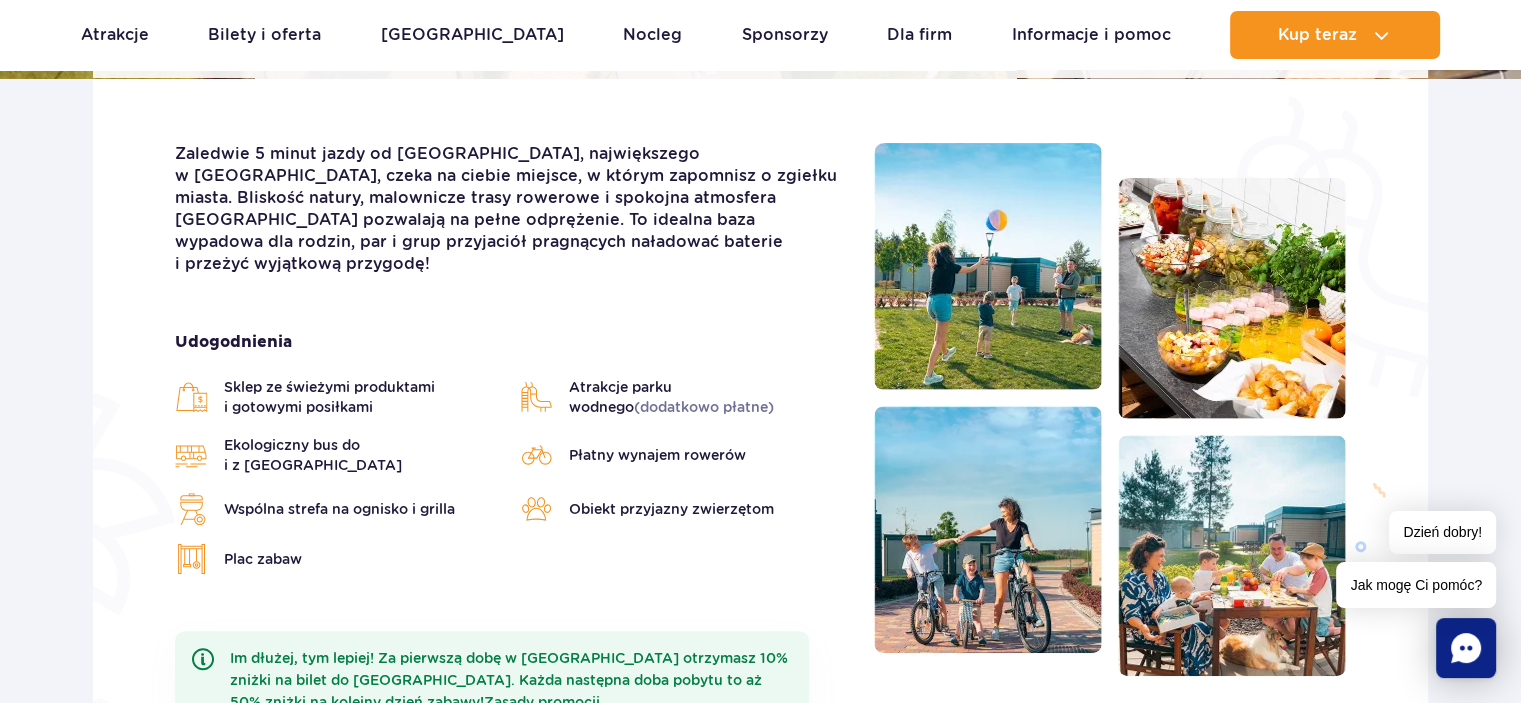 click on "Ekologiczny bus do i z [GEOGRAPHIC_DATA]" at bounding box center [362, 455] 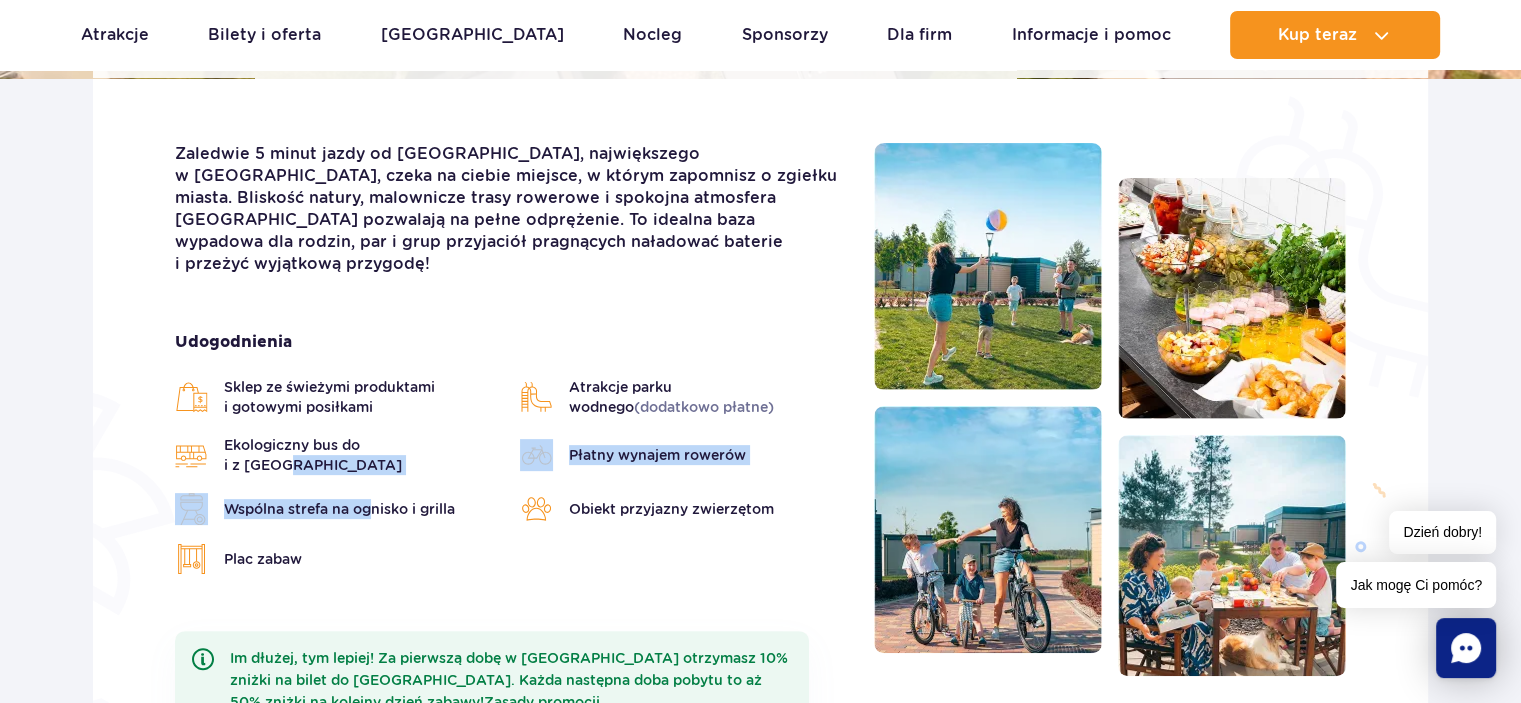 drag, startPoint x: 438, startPoint y: 453, endPoint x: 452, endPoint y: 457, distance: 14.56022 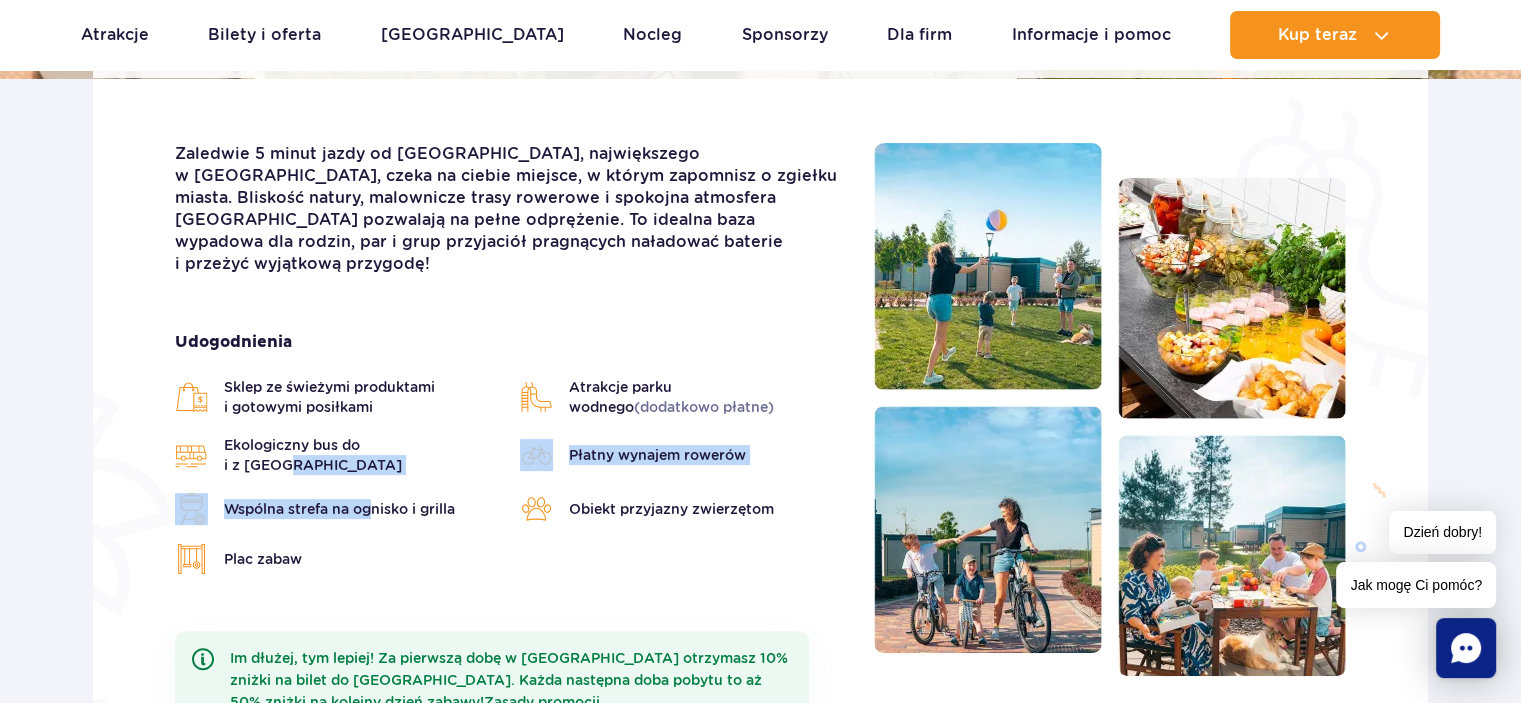 click on "Sklep ze świeżymi produktami i gotowymi posiłkami
Atrakcje parku wodnego  (dodatkowo płatne)
Ekologiczny bus do i z parku Suntago
Płatny wynajem rowerów
Wspólna strefa na ognisko i grilla
Obiekt przyjazny zwierzętom
Plac zabaw" at bounding box center (509, 476) 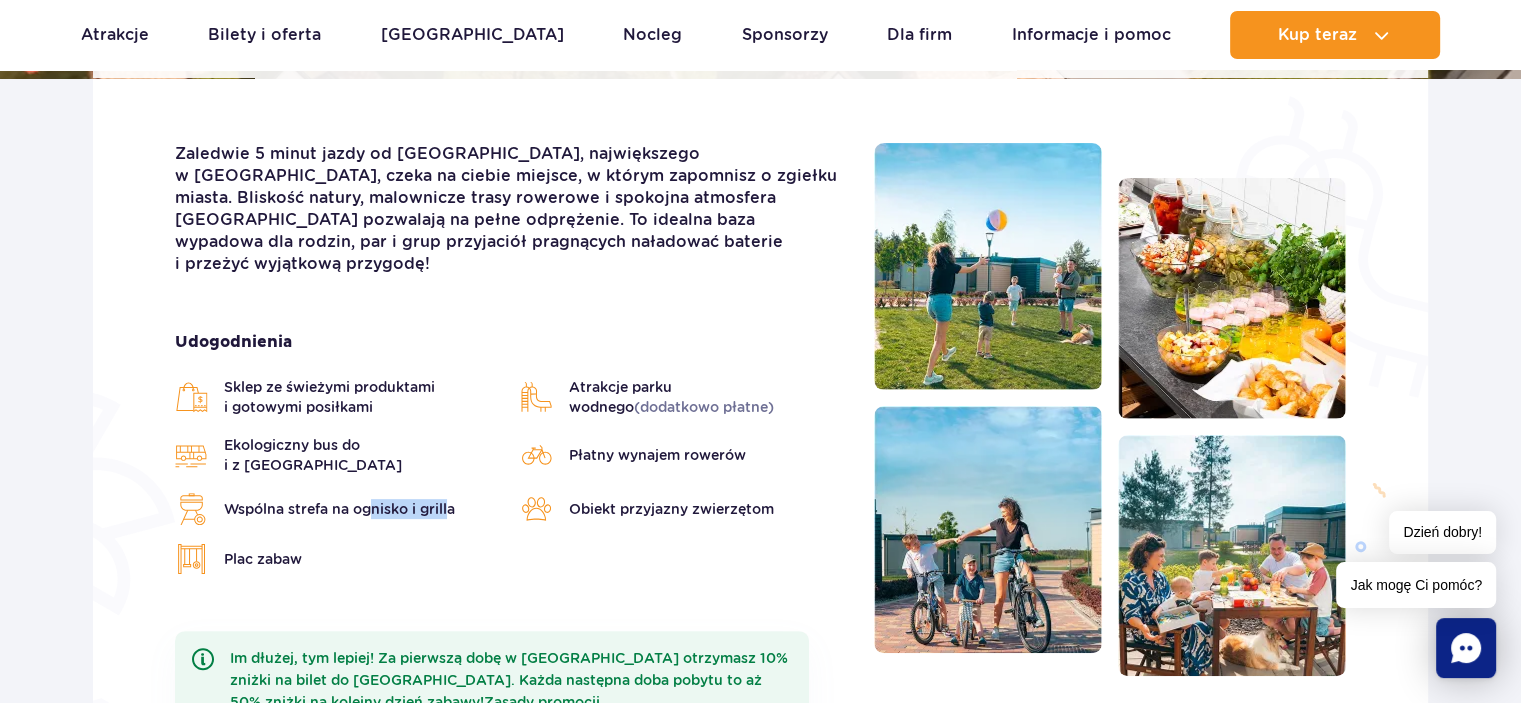 click on "Sklep ze świeżymi produktami i gotowymi posiłkami
Atrakcje parku wodnego  (dodatkowo płatne)
Ekologiczny bus do i z parku Suntago
Płatny wynajem rowerów
Wspólna strefa na ognisko i grilla
Obiekt przyjazny zwierzętom
Plac zabaw" at bounding box center (509, 476) 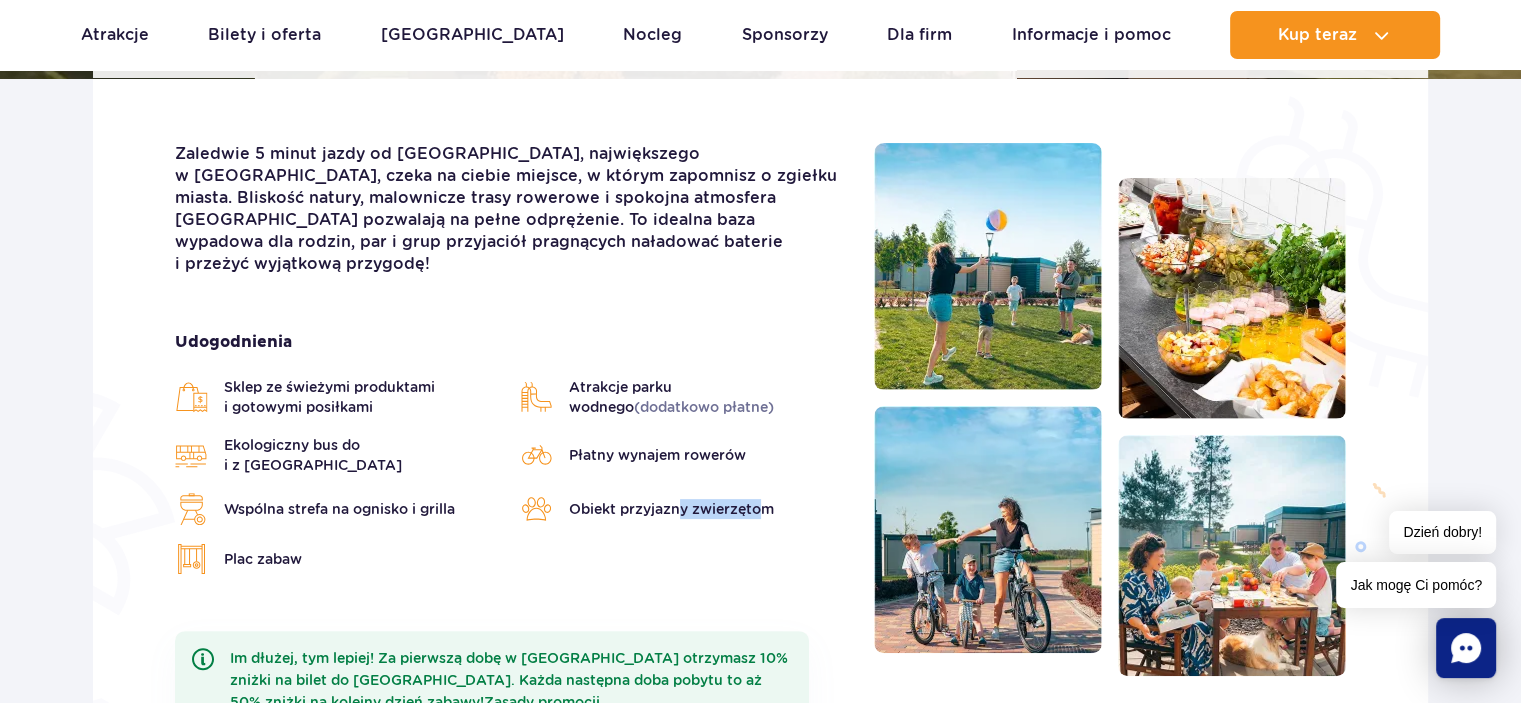 drag, startPoint x: 679, startPoint y: 471, endPoint x: 757, endPoint y: 472, distance: 78.00641 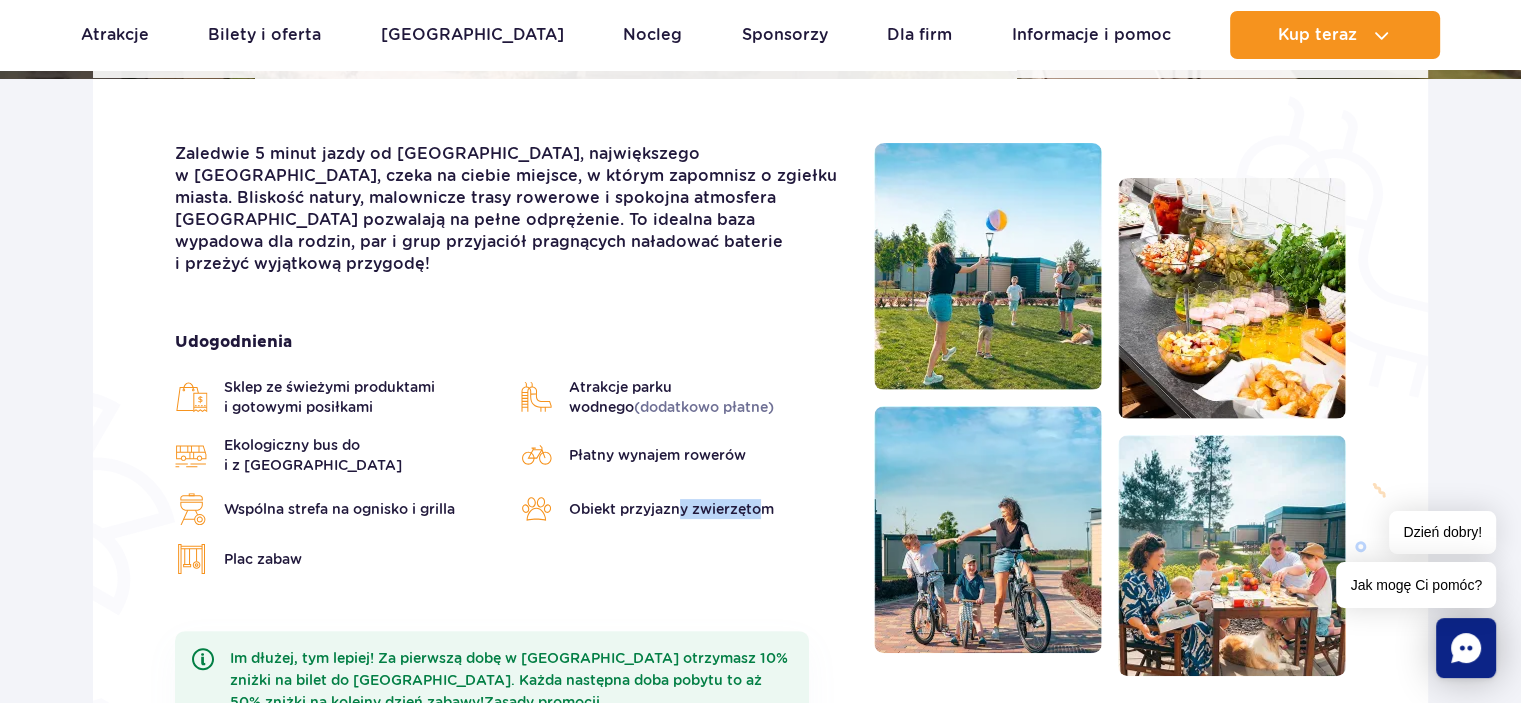 click on "Obiekt przyjazny zwierzętom" at bounding box center [671, 509] 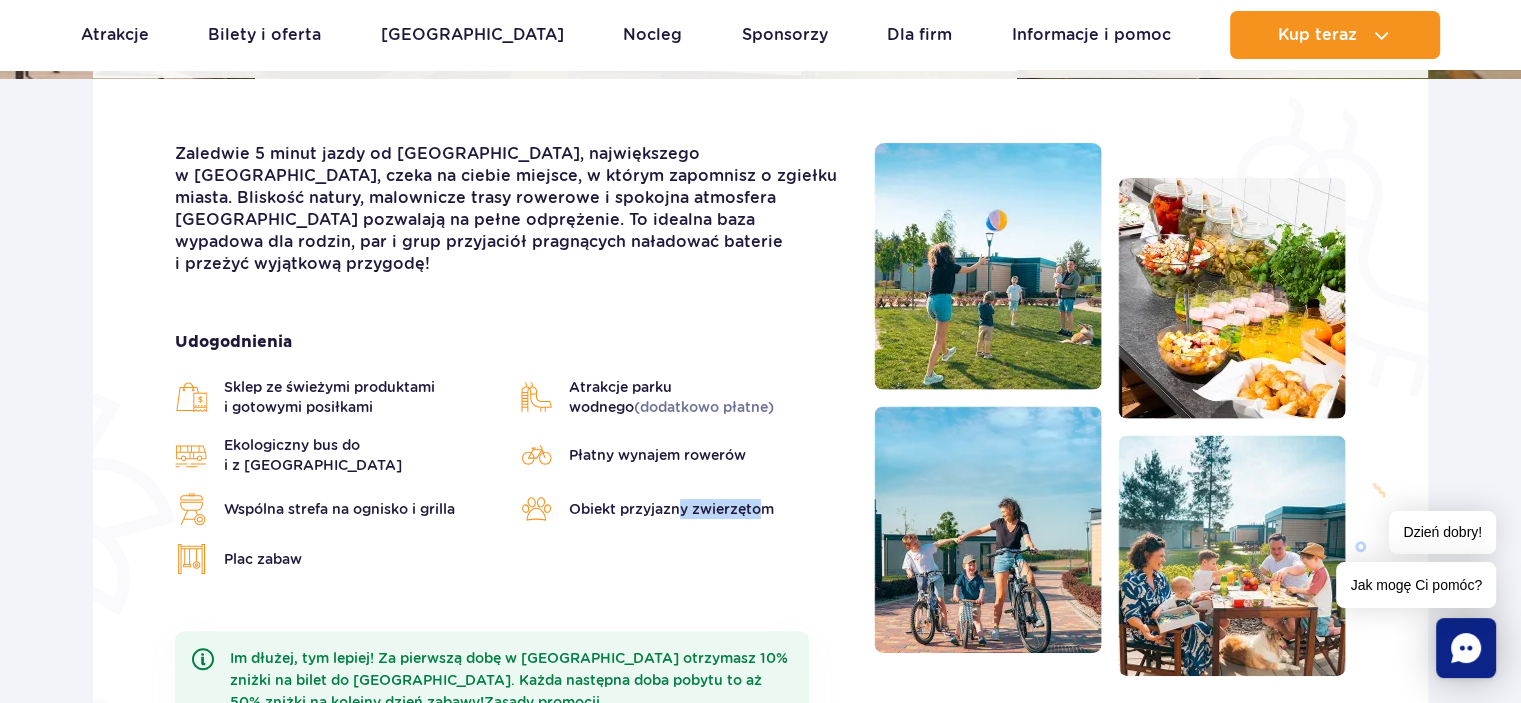 click on "Obiekt przyjazny zwierzętom" at bounding box center [671, 509] 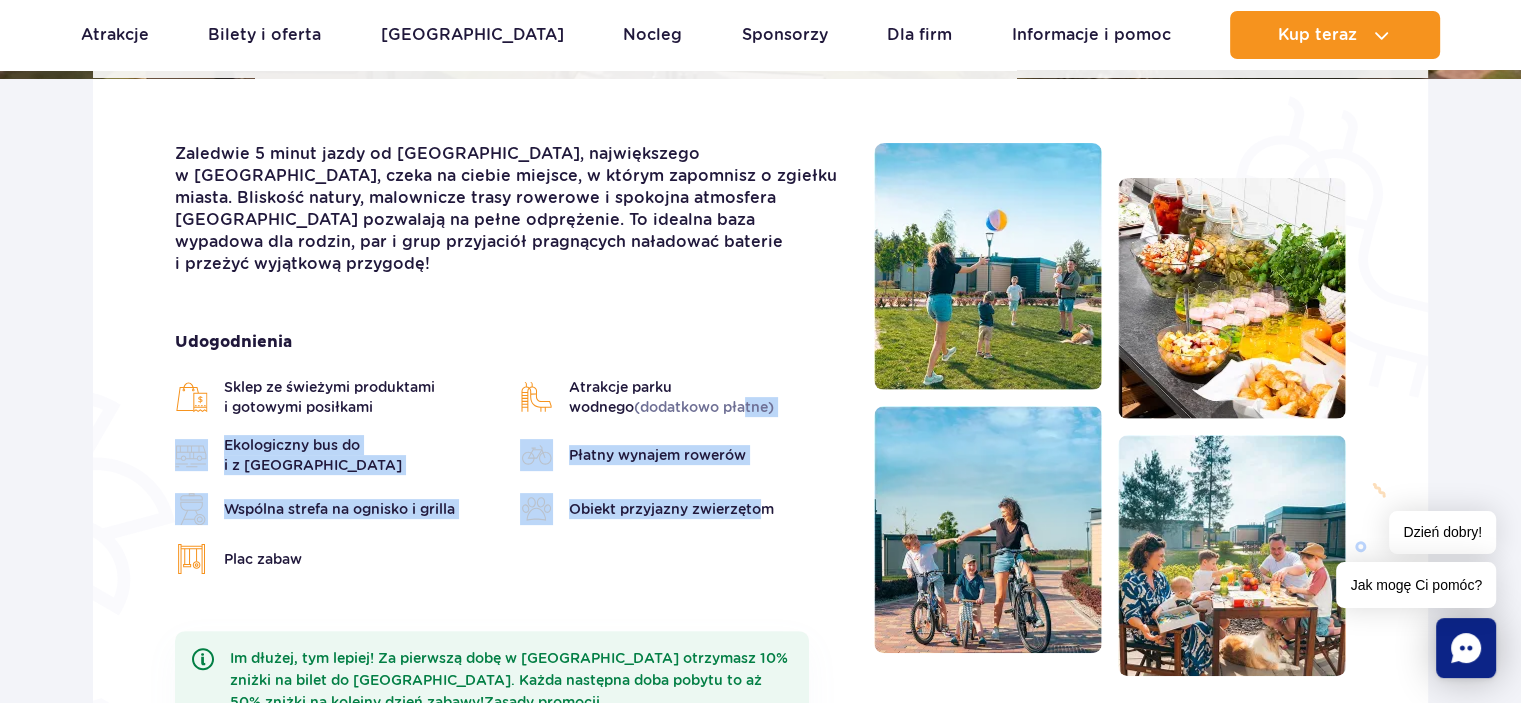drag, startPoint x: 766, startPoint y: 472, endPoint x: 680, endPoint y: 398, distance: 113.454834 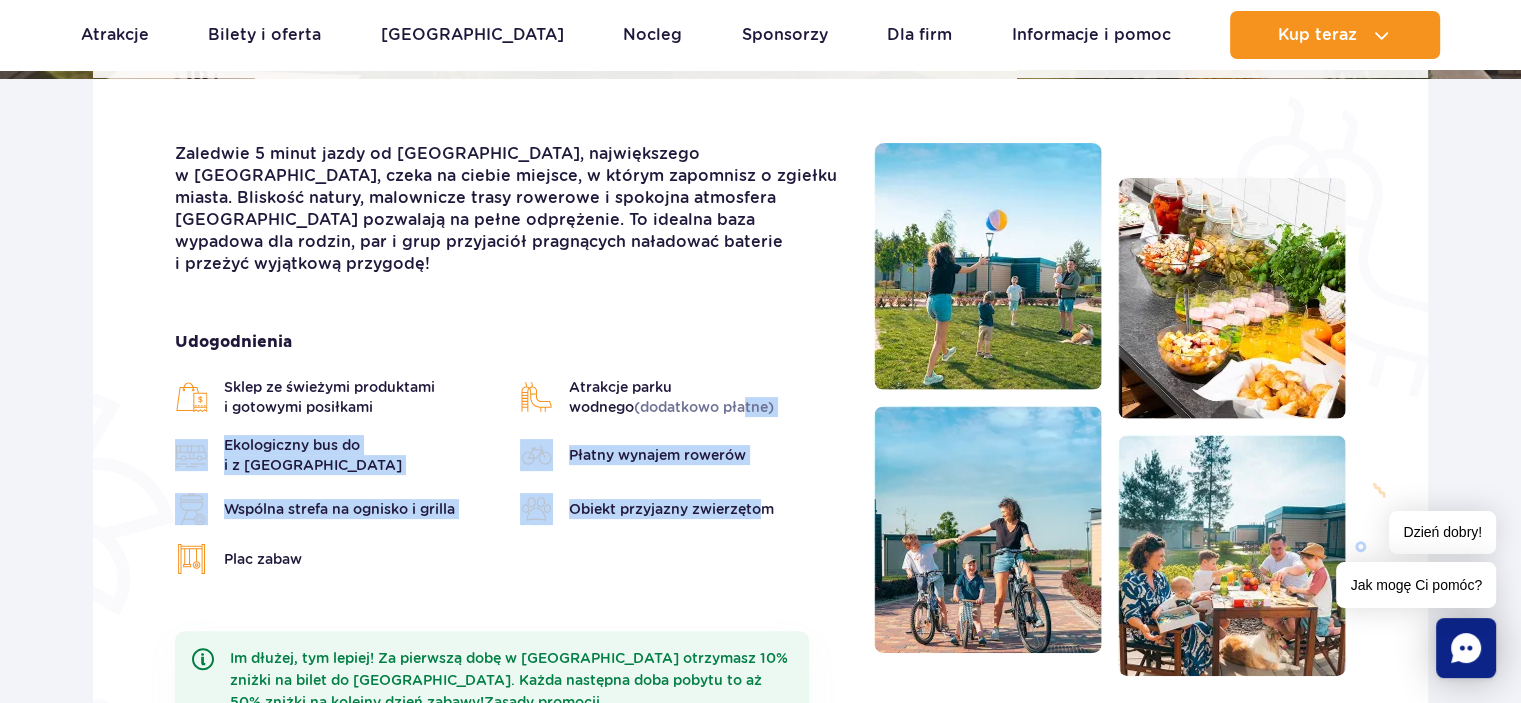 click on "Sklep ze świeżymi produktami i gotowymi posiłkami
Atrakcje parku wodnego  (dodatkowo płatne)
Ekologiczny bus do i z parku Suntago
Płatny wynajem rowerów
Wspólna strefa na ognisko i grilla
Obiekt przyjazny zwierzętom
Plac zabaw" at bounding box center (509, 476) 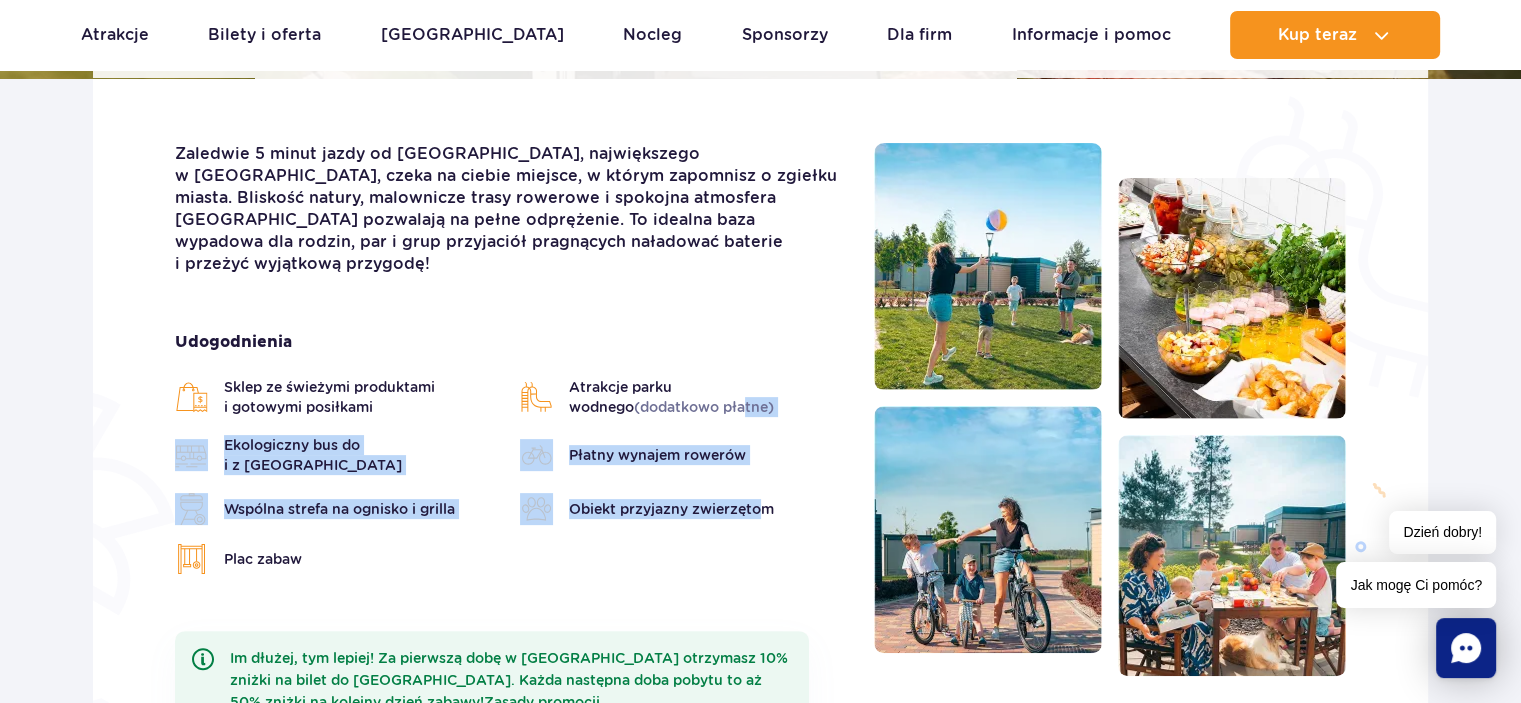 click on "Sklep ze świeżymi produktami i gotowymi posiłkami
Atrakcje parku wodnego  (dodatkowo płatne)
Ekologiczny bus do i z parku Suntago
Płatny wynajem rowerów
Wspólna strefa na ognisko i grilla
Obiekt przyjazny zwierzętom
Plac zabaw" at bounding box center (509, 476) 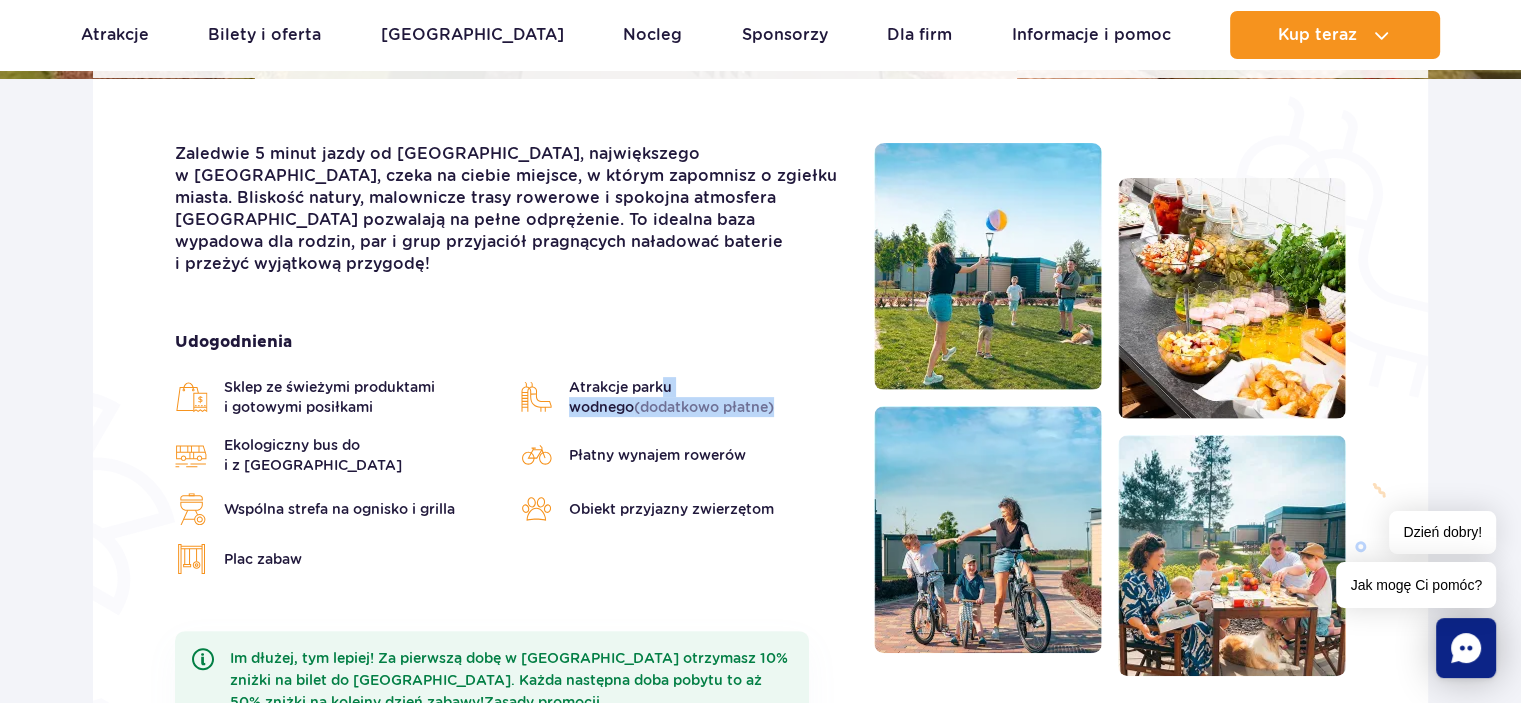 drag, startPoint x: 660, startPoint y: 357, endPoint x: 716, endPoint y: 393, distance: 66.573265 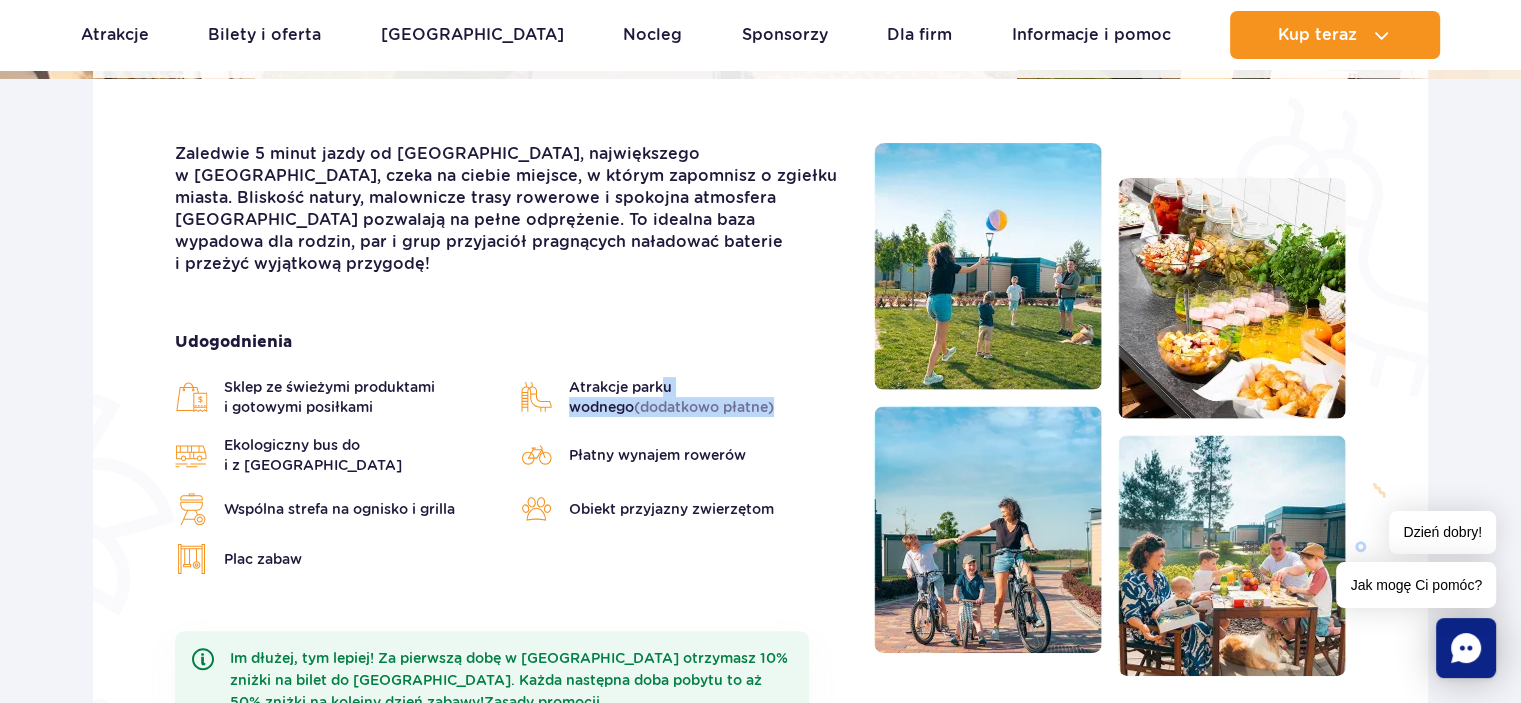 click on "Atrakcje parku wodnego  (dodatkowo płatne)" at bounding box center [707, 397] 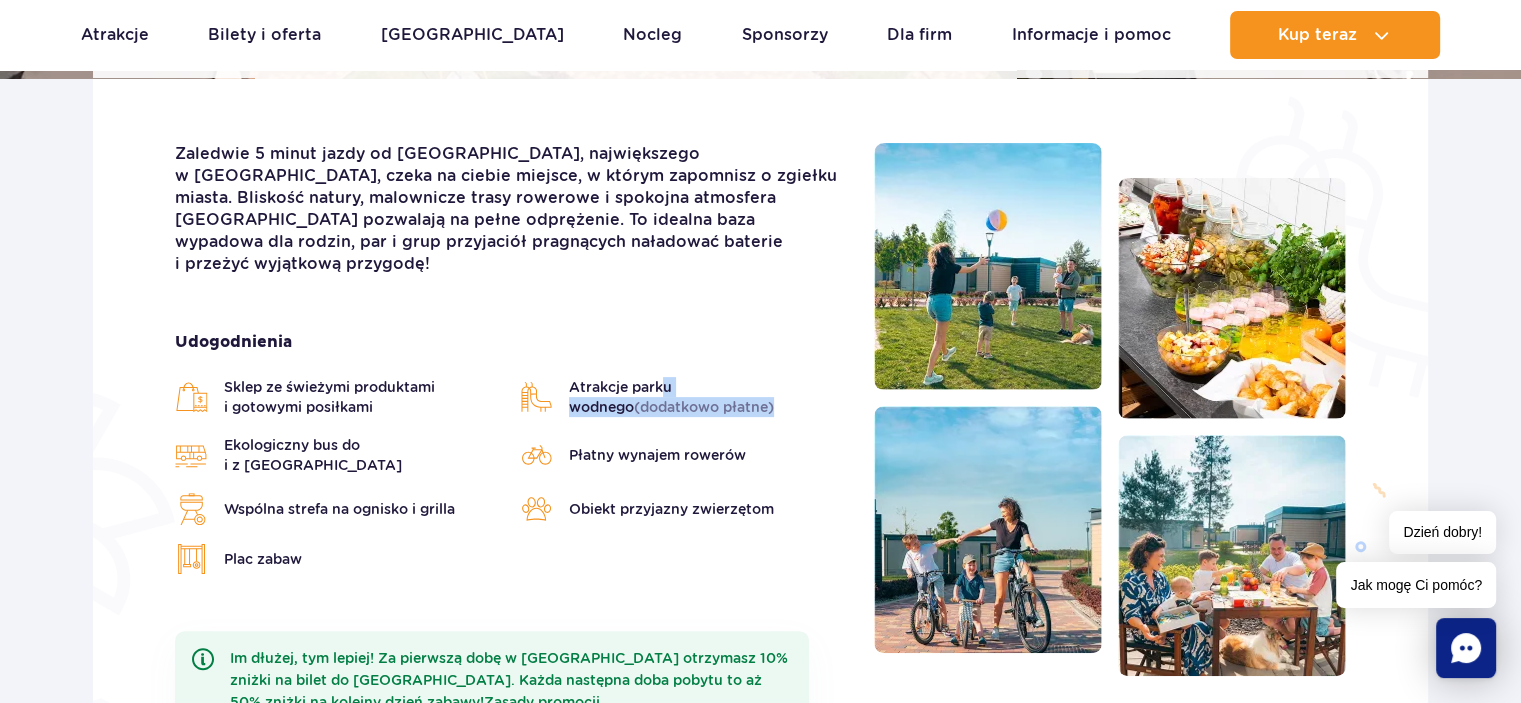 click on "Sklep ze świeżymi produktami i gotowymi posiłkami
Atrakcje parku wodnego  (dodatkowo płatne)
Ekologiczny bus do i z parku Suntago
Płatny wynajem rowerów
Wspólna strefa na ognisko i grilla
Obiekt przyjazny zwierzętom
Plac zabaw" at bounding box center (509, 476) 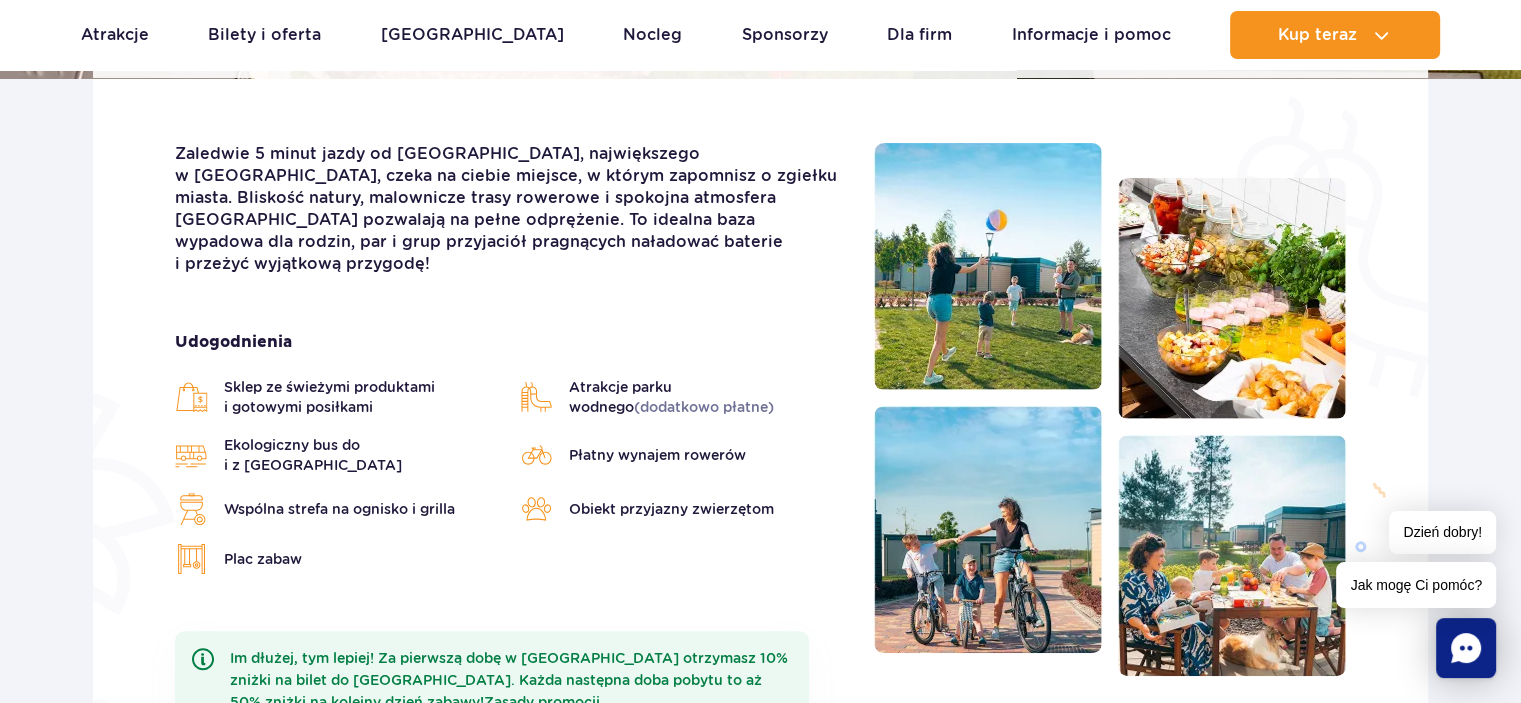 scroll, scrollTop: 100, scrollLeft: 0, axis: vertical 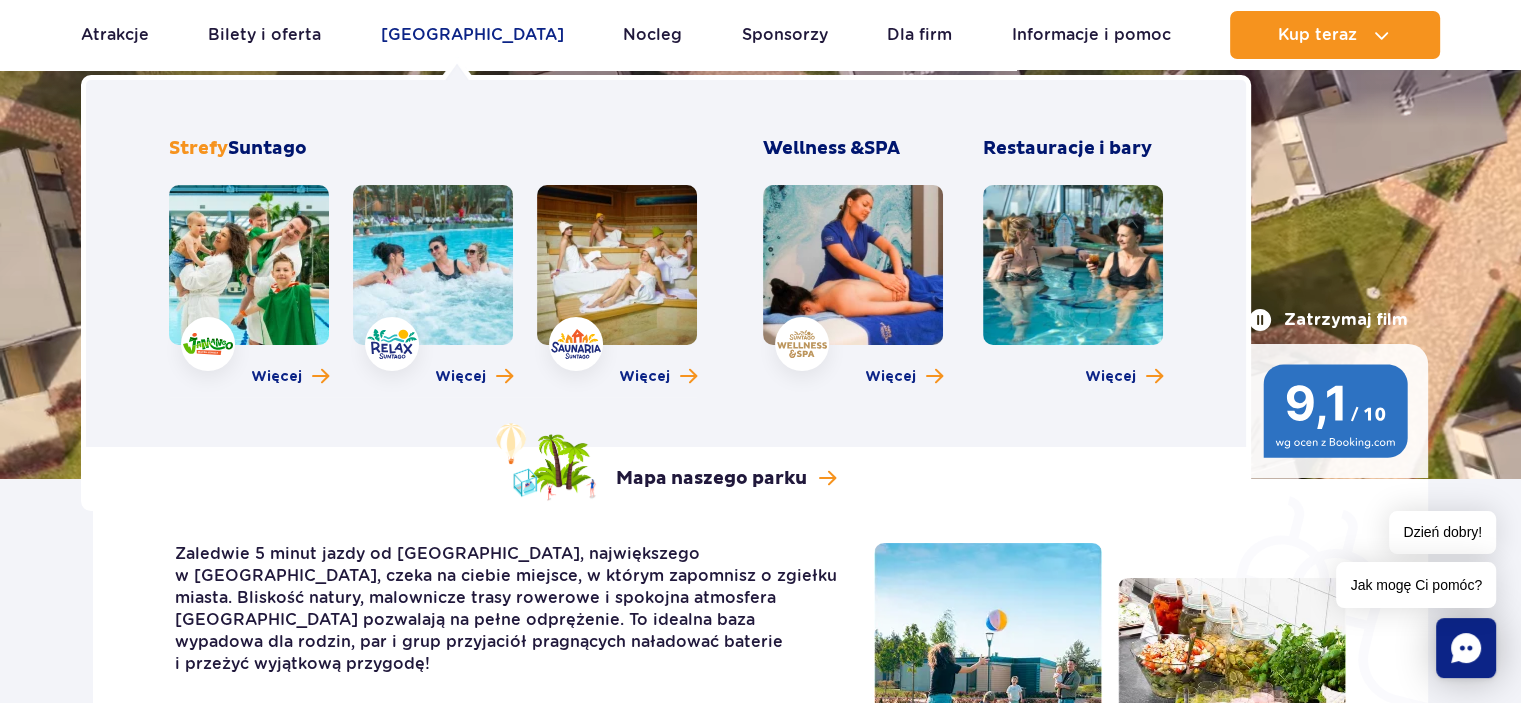 click on "[GEOGRAPHIC_DATA]" at bounding box center [472, 35] 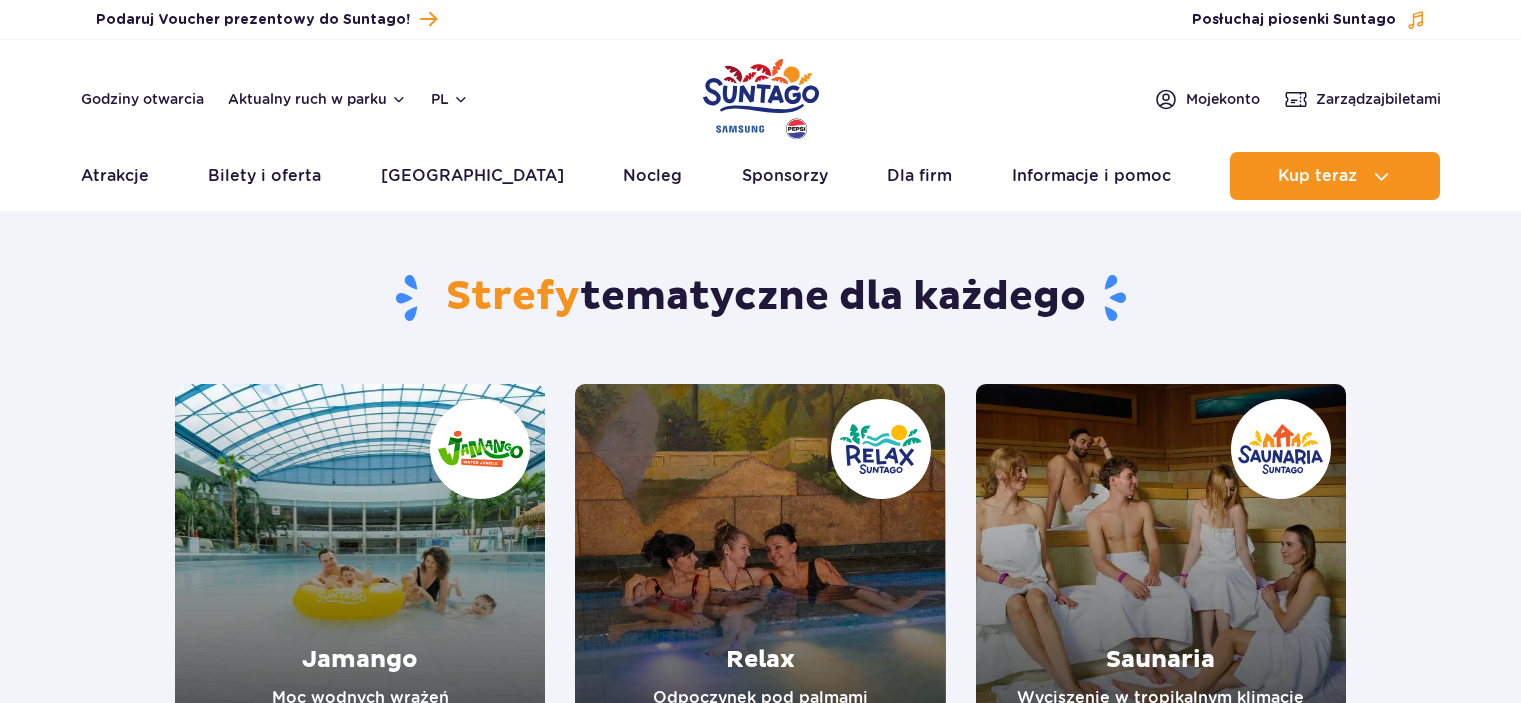 scroll, scrollTop: 0, scrollLeft: 0, axis: both 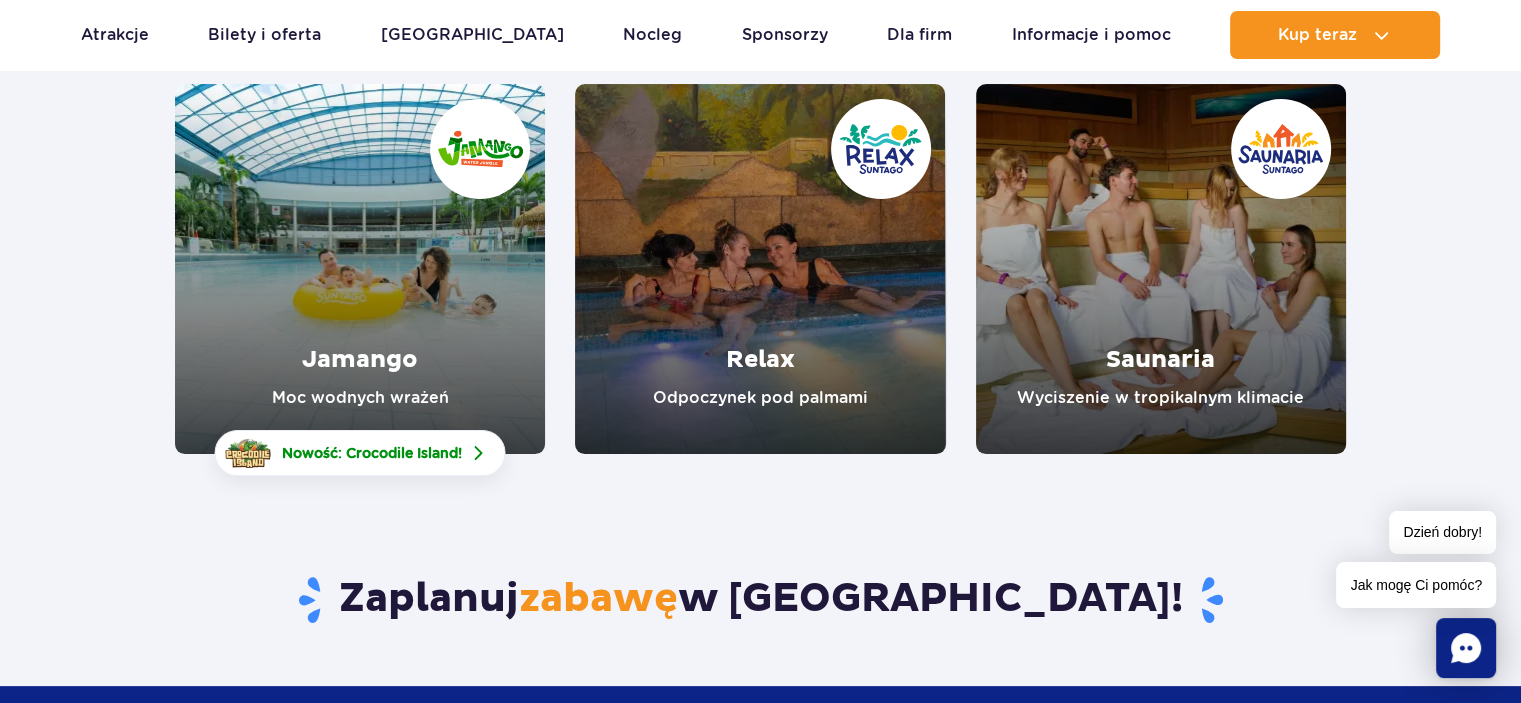click at bounding box center [760, 269] 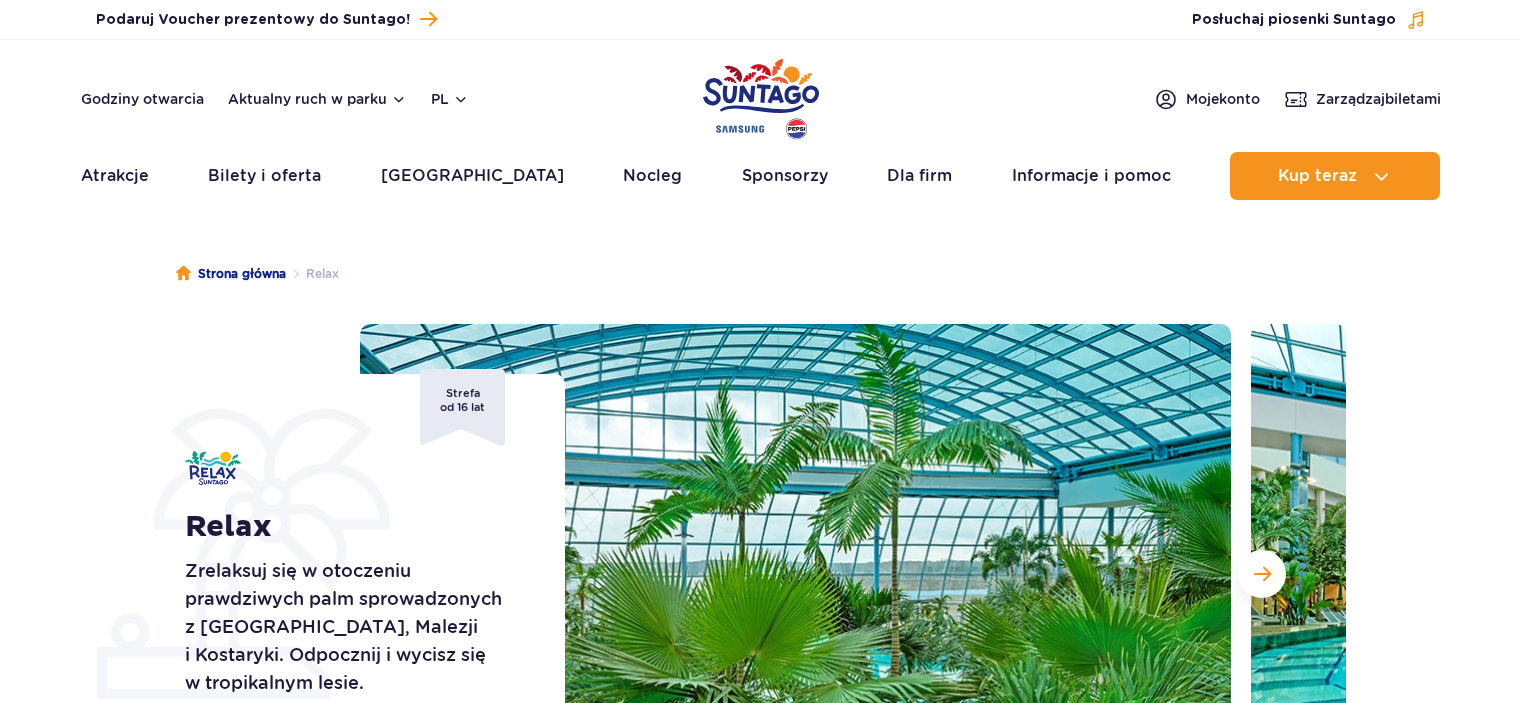scroll, scrollTop: 0, scrollLeft: 0, axis: both 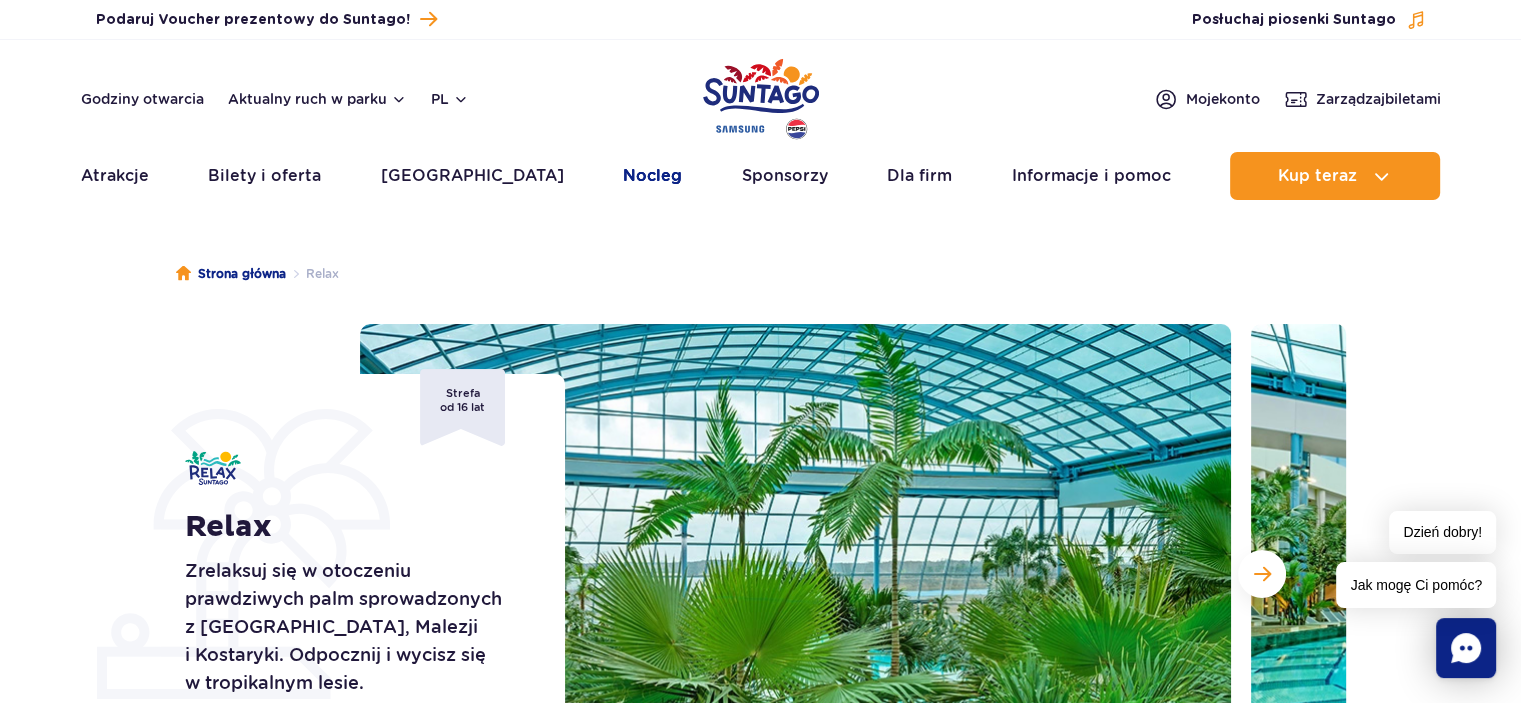 click on "Nocleg" at bounding box center (652, 176) 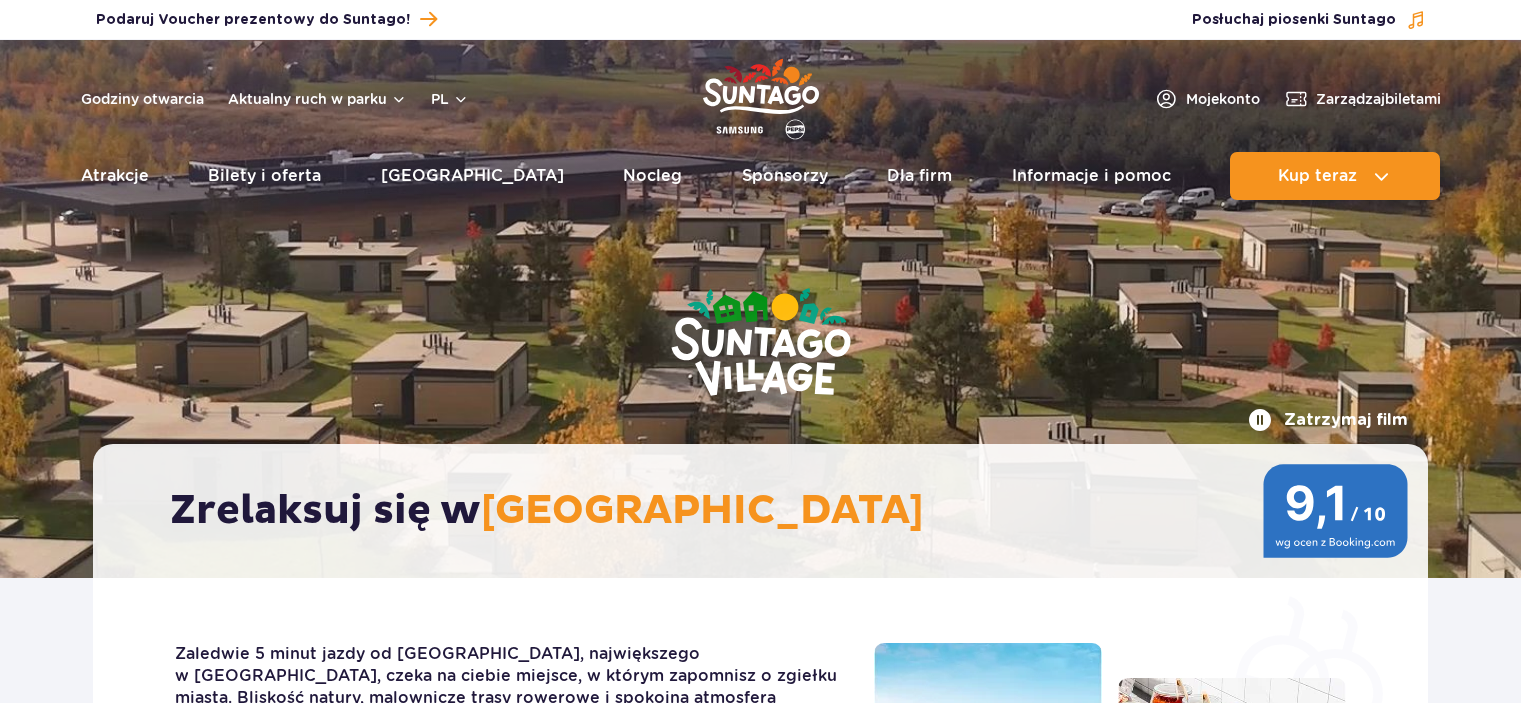 scroll, scrollTop: 0, scrollLeft: 0, axis: both 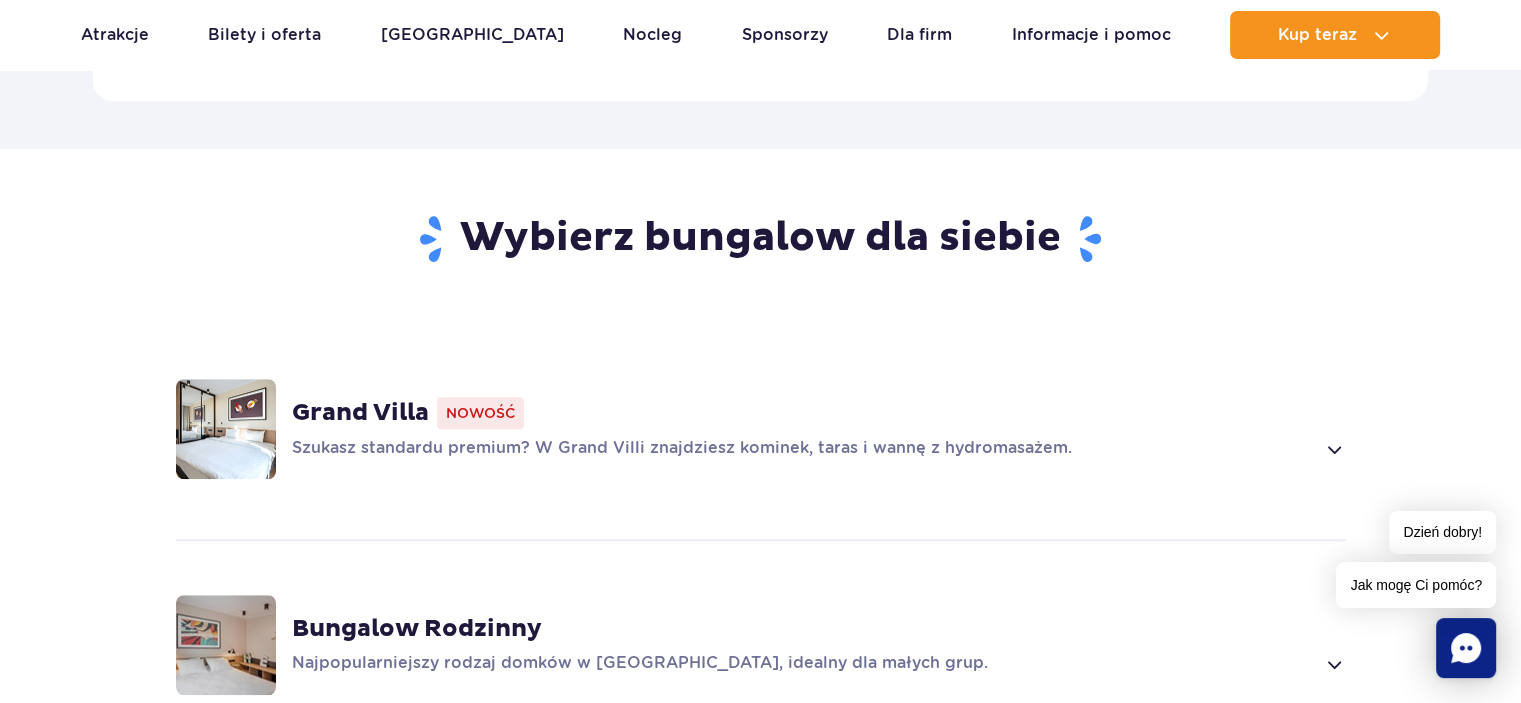 click on "Grand Villa" at bounding box center (360, 413) 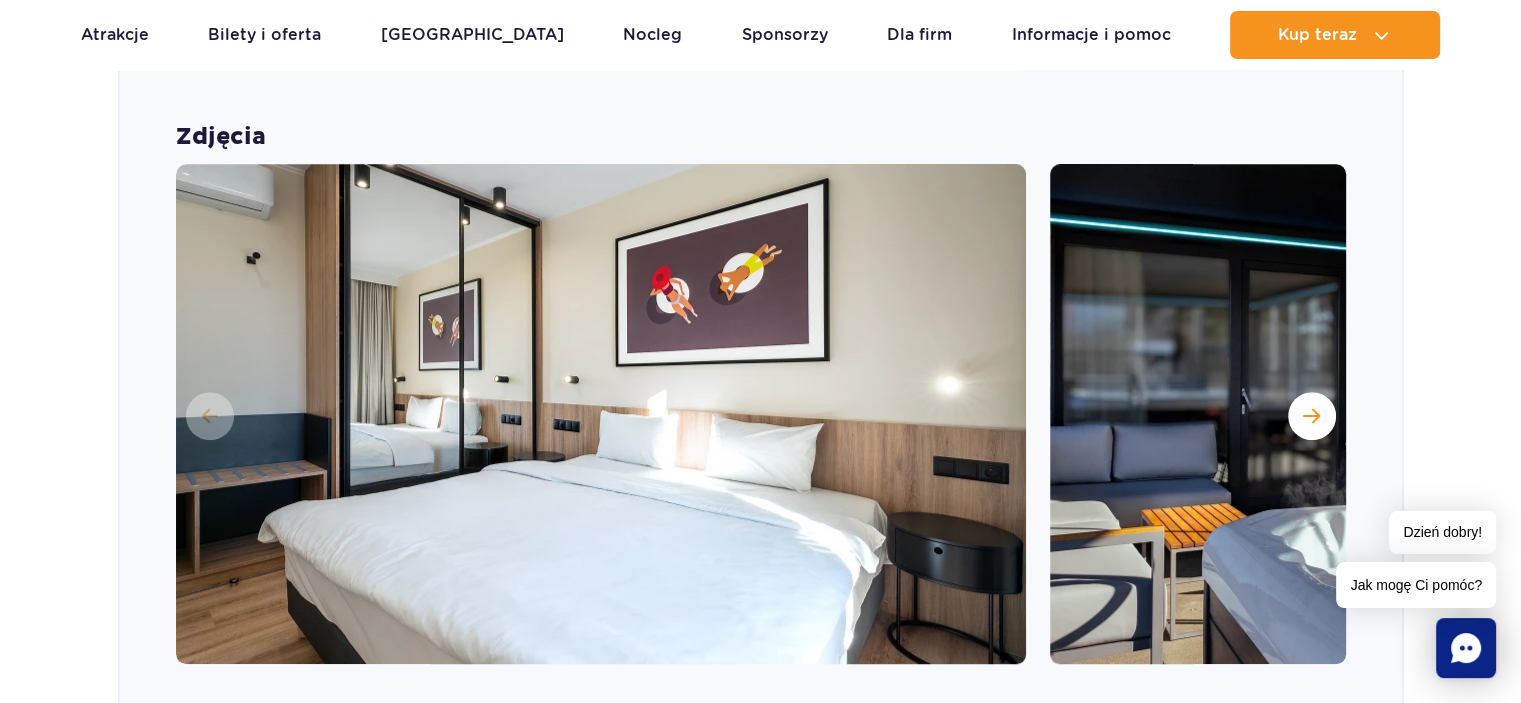 scroll, scrollTop: 1702, scrollLeft: 0, axis: vertical 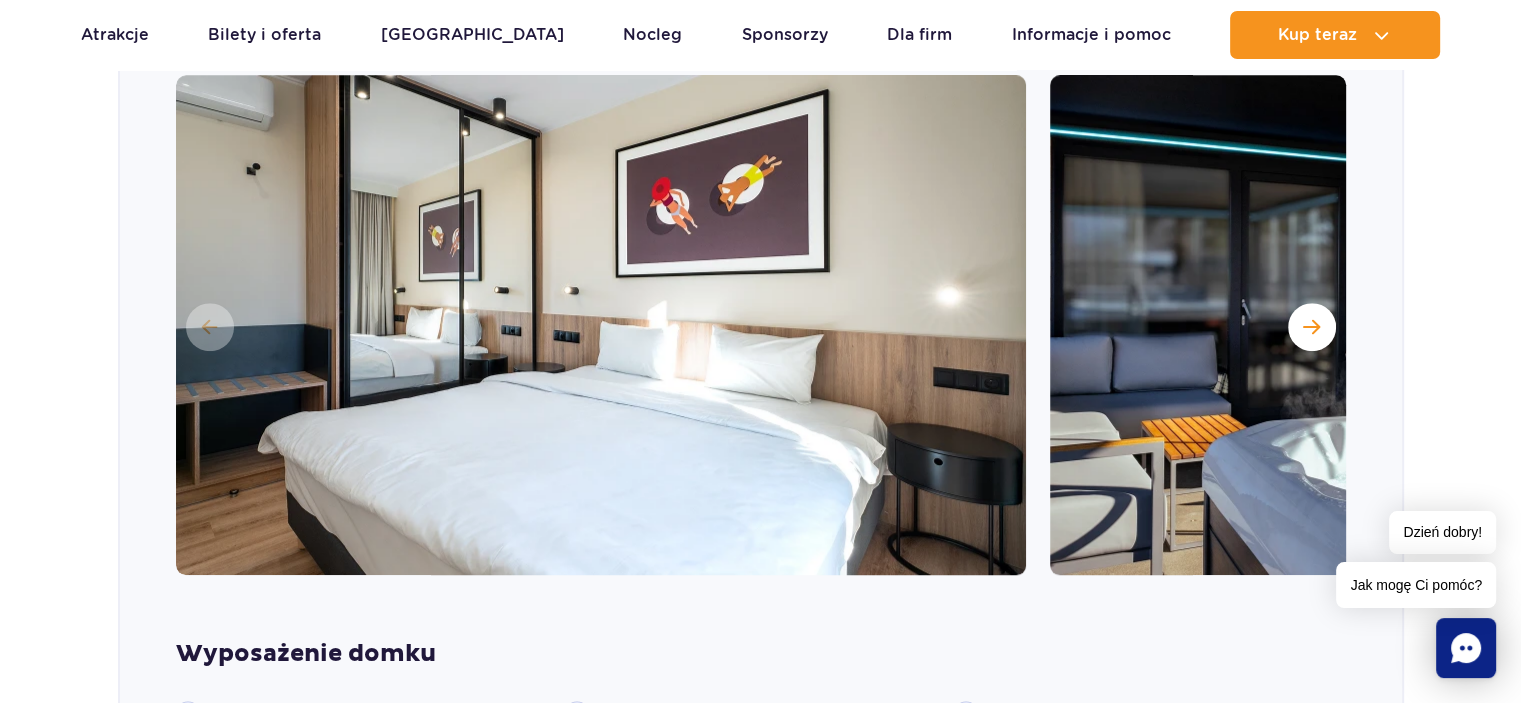 click at bounding box center [1475, 325] 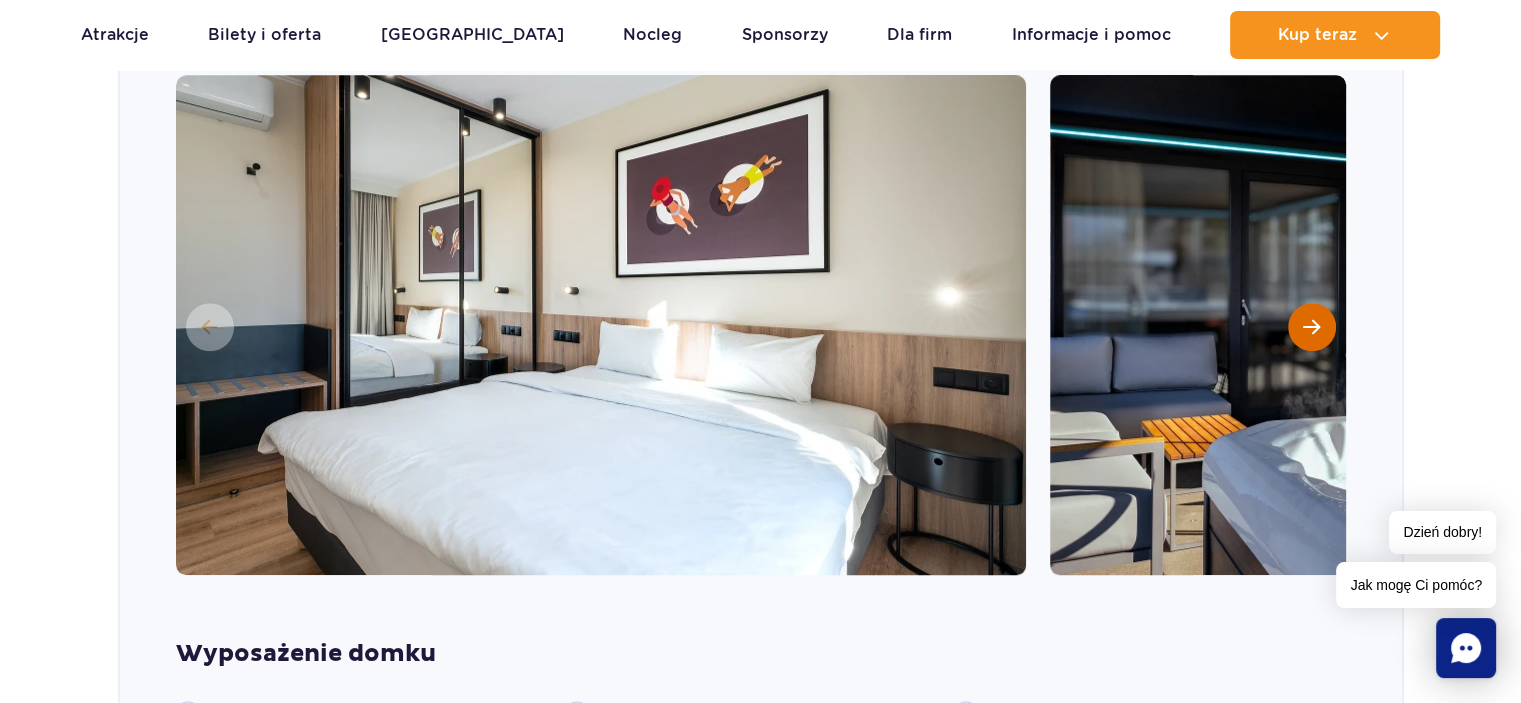 click at bounding box center (1312, 327) 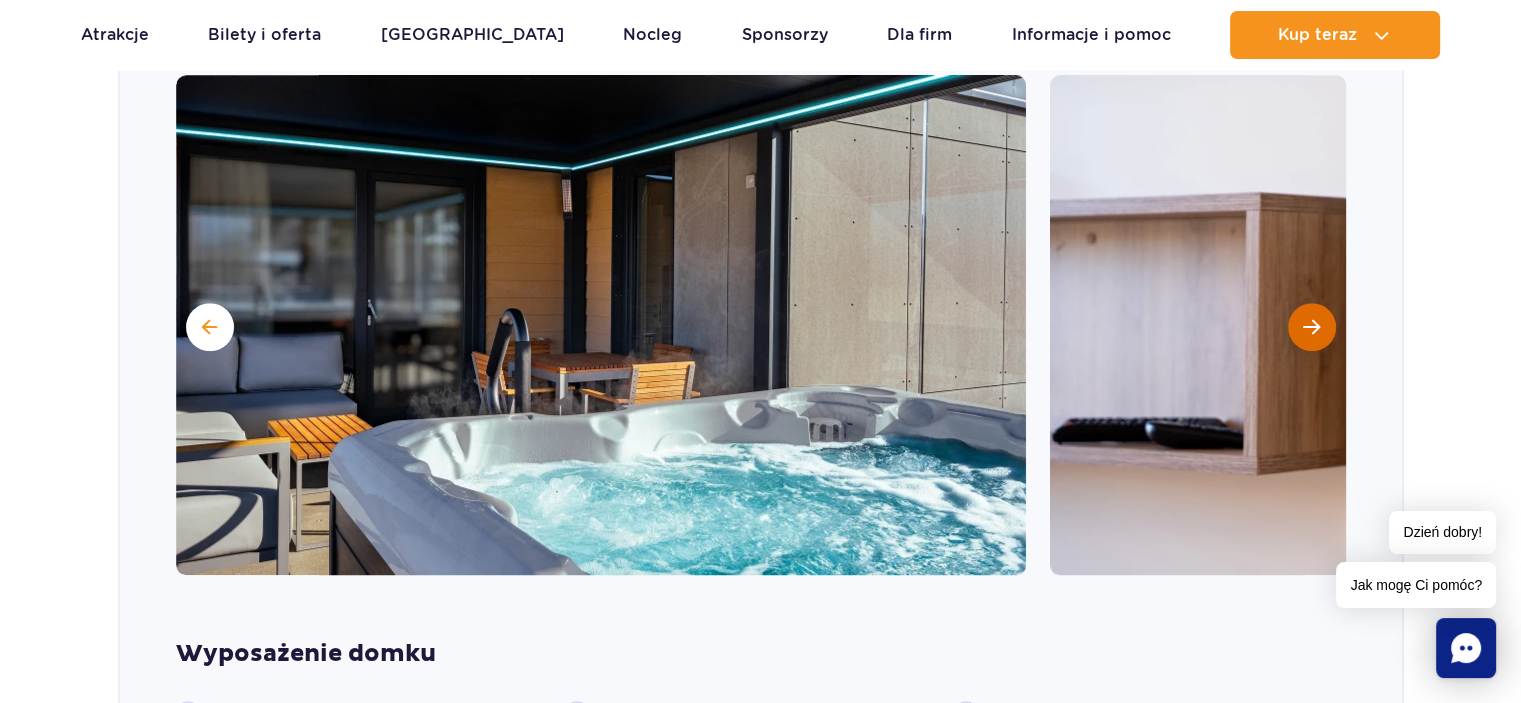 click at bounding box center [1312, 327] 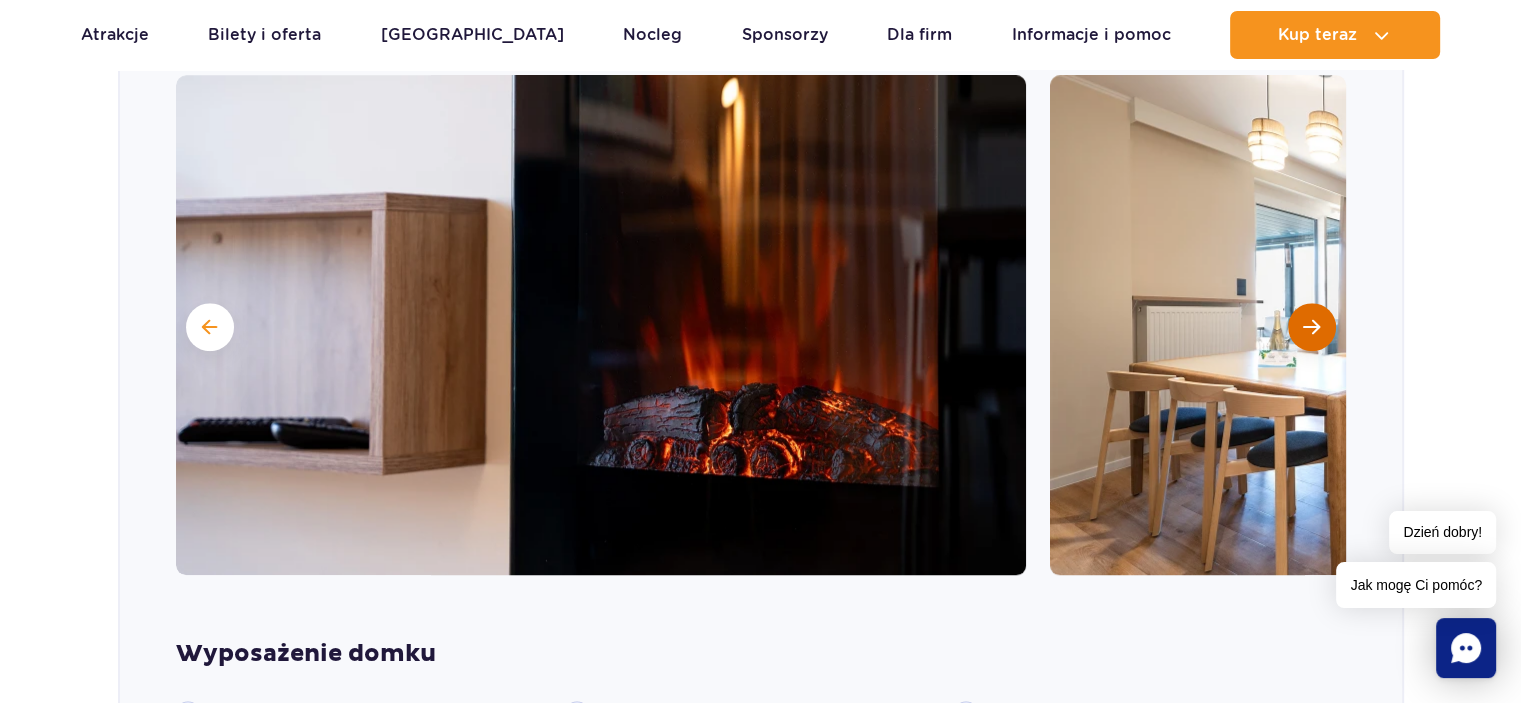 click at bounding box center (1312, 327) 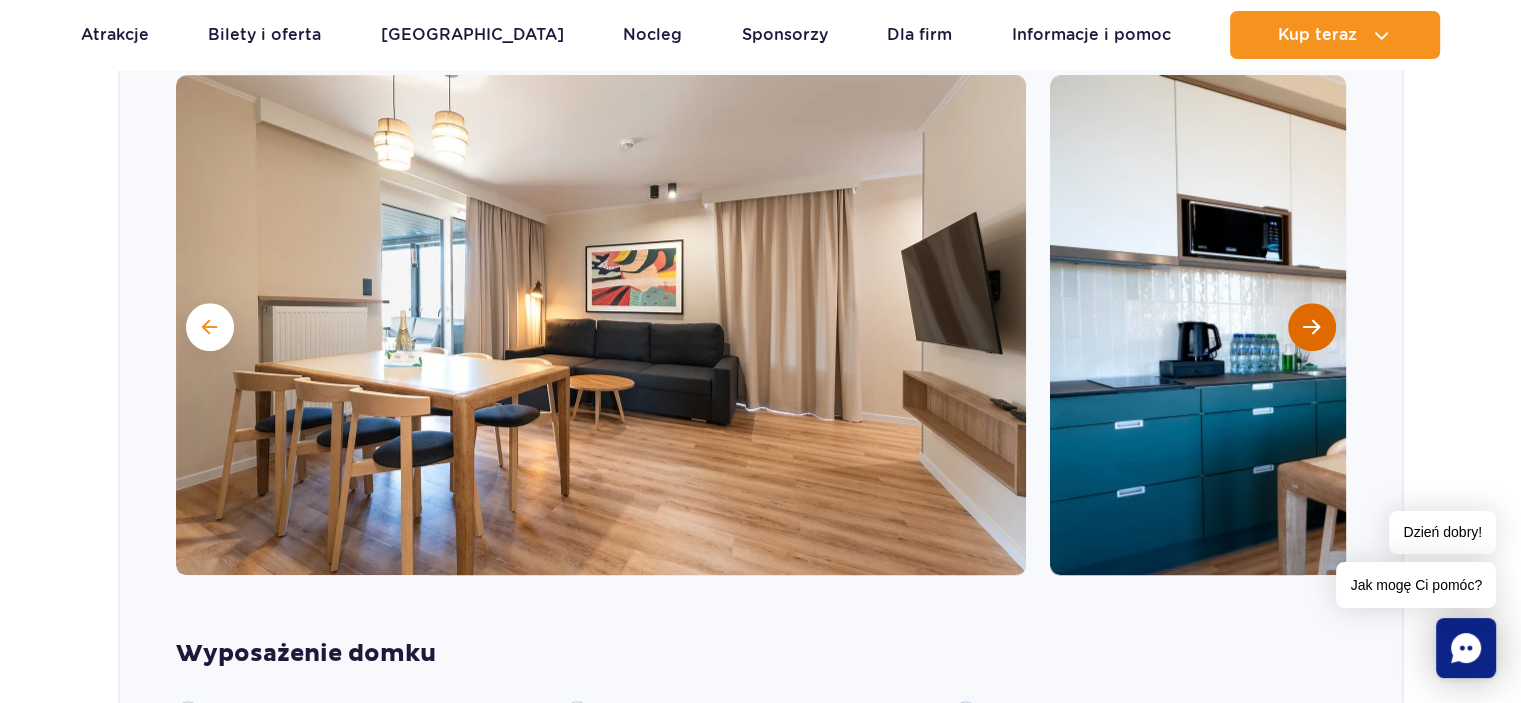 click at bounding box center (1312, 327) 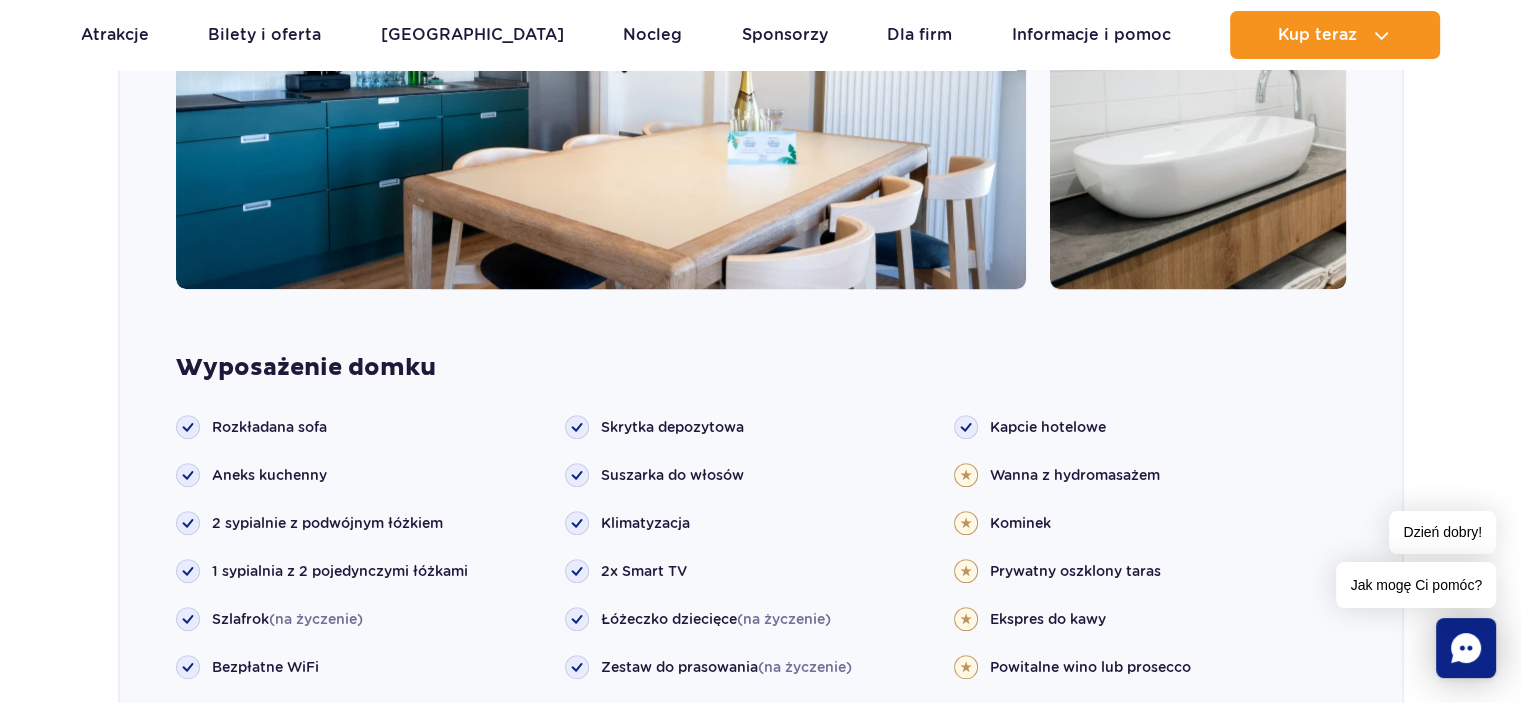scroll, scrollTop: 2002, scrollLeft: 0, axis: vertical 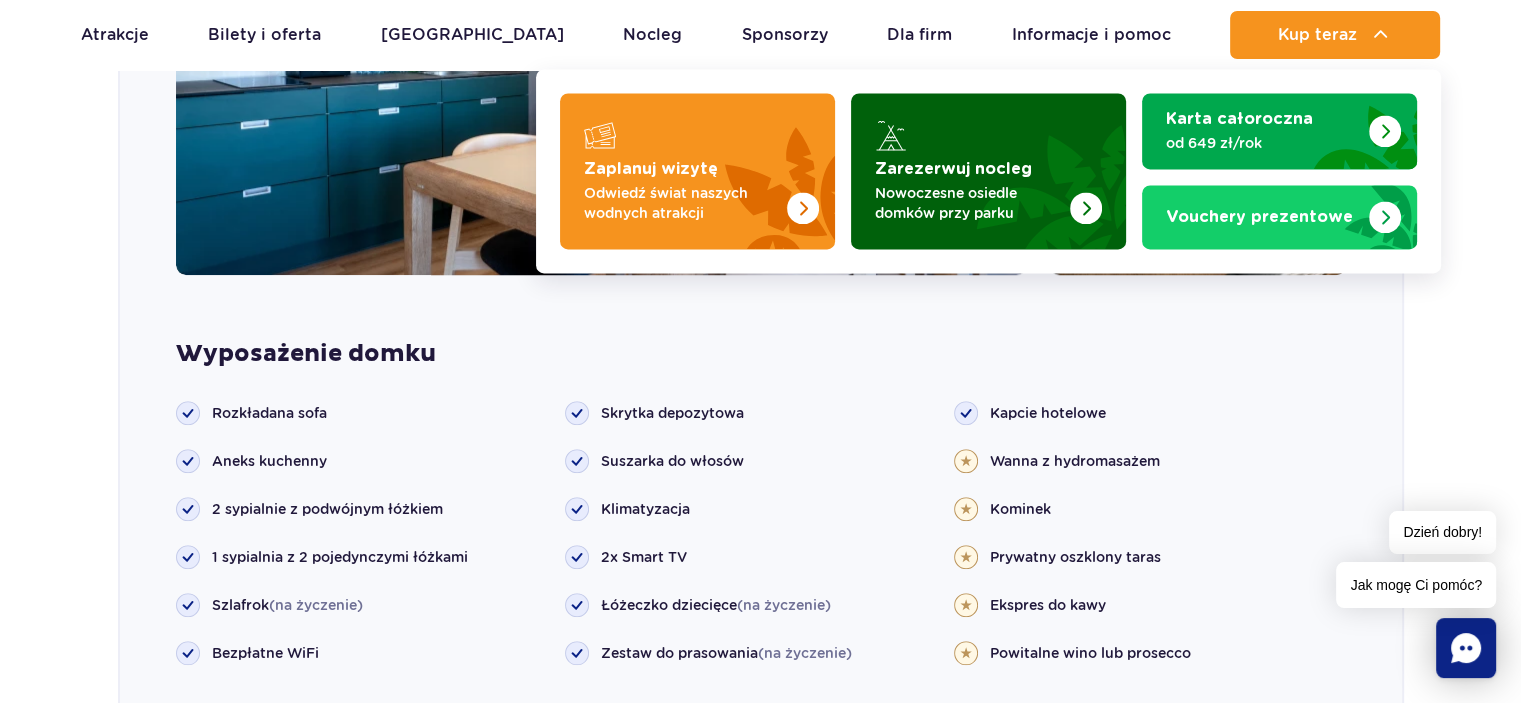 click at bounding box center (988, 171) 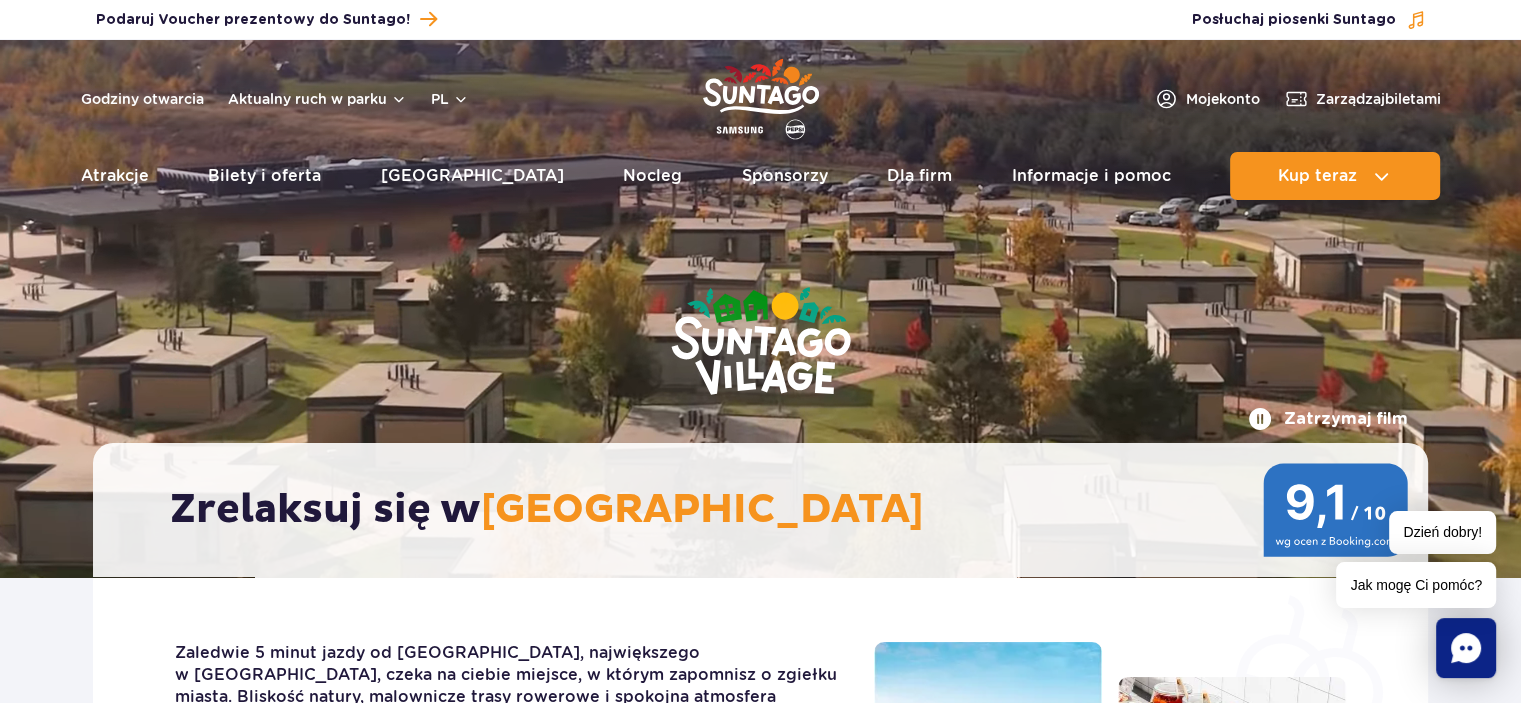 scroll, scrollTop: 0, scrollLeft: 0, axis: both 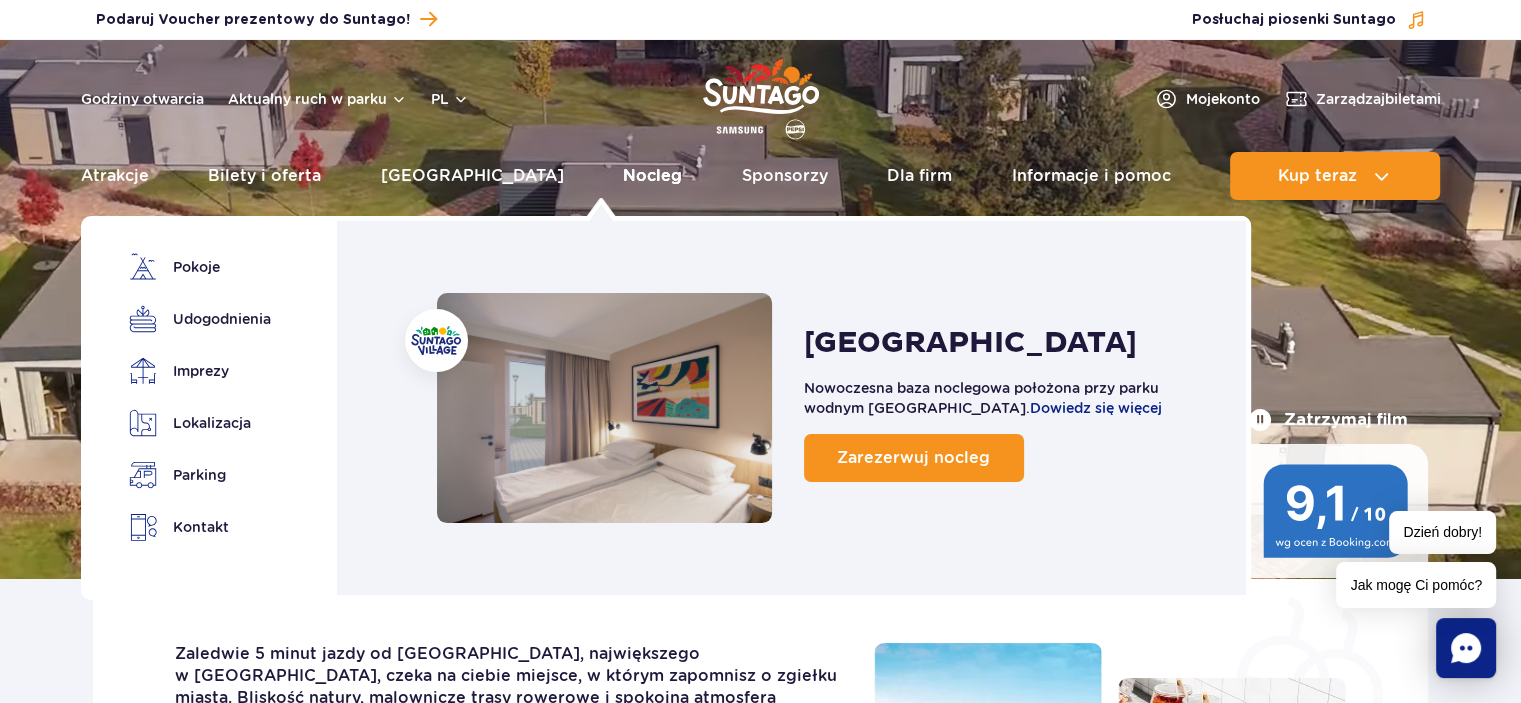 click on "Nocleg" at bounding box center (652, 176) 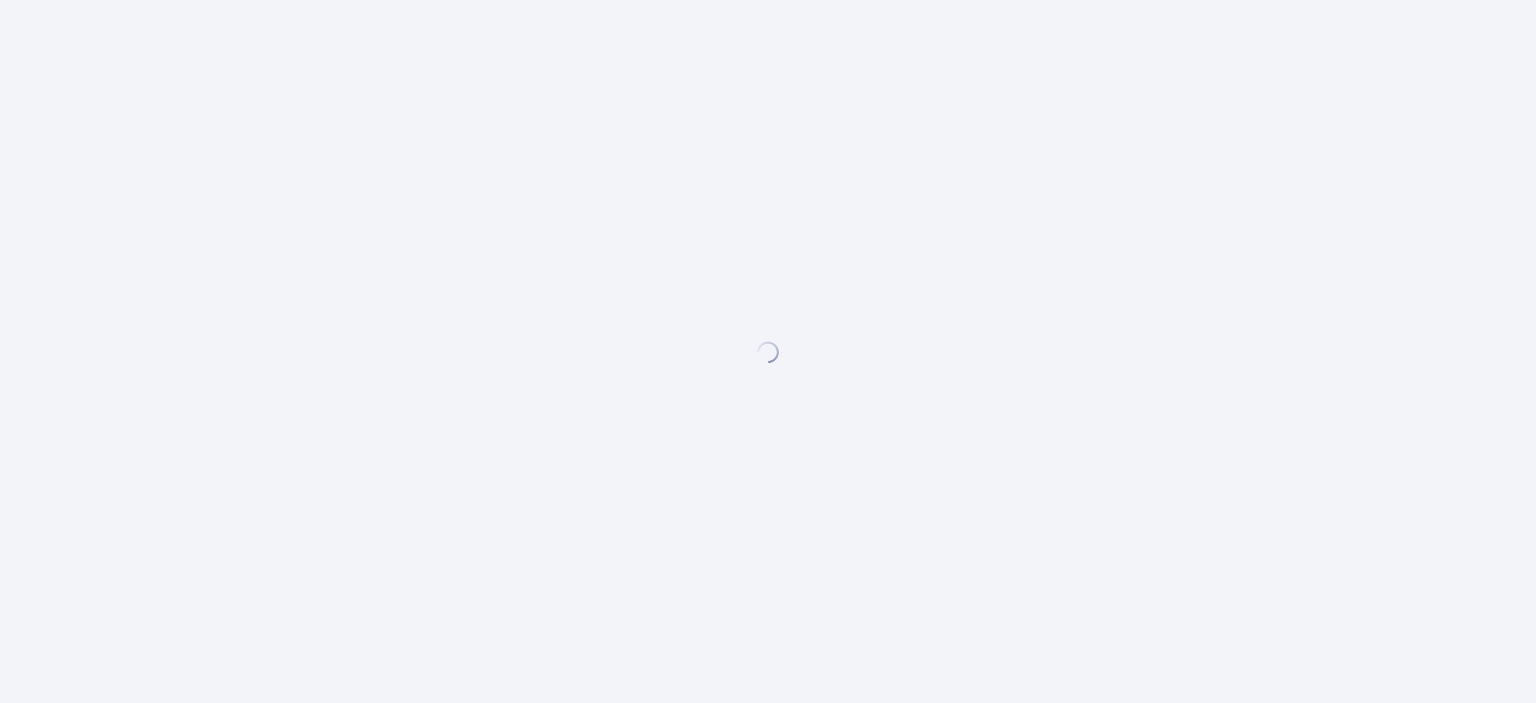 scroll, scrollTop: 0, scrollLeft: 0, axis: both 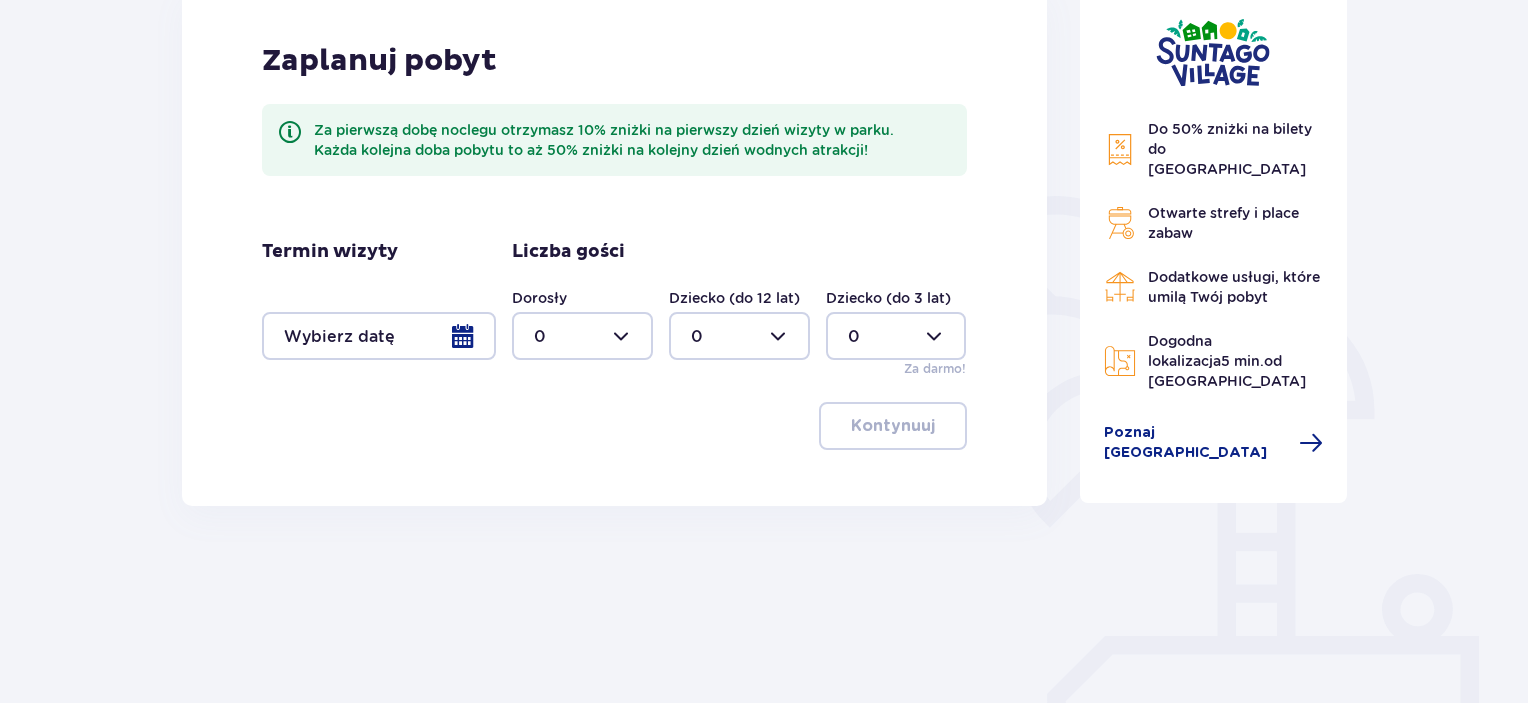 click at bounding box center (379, 336) 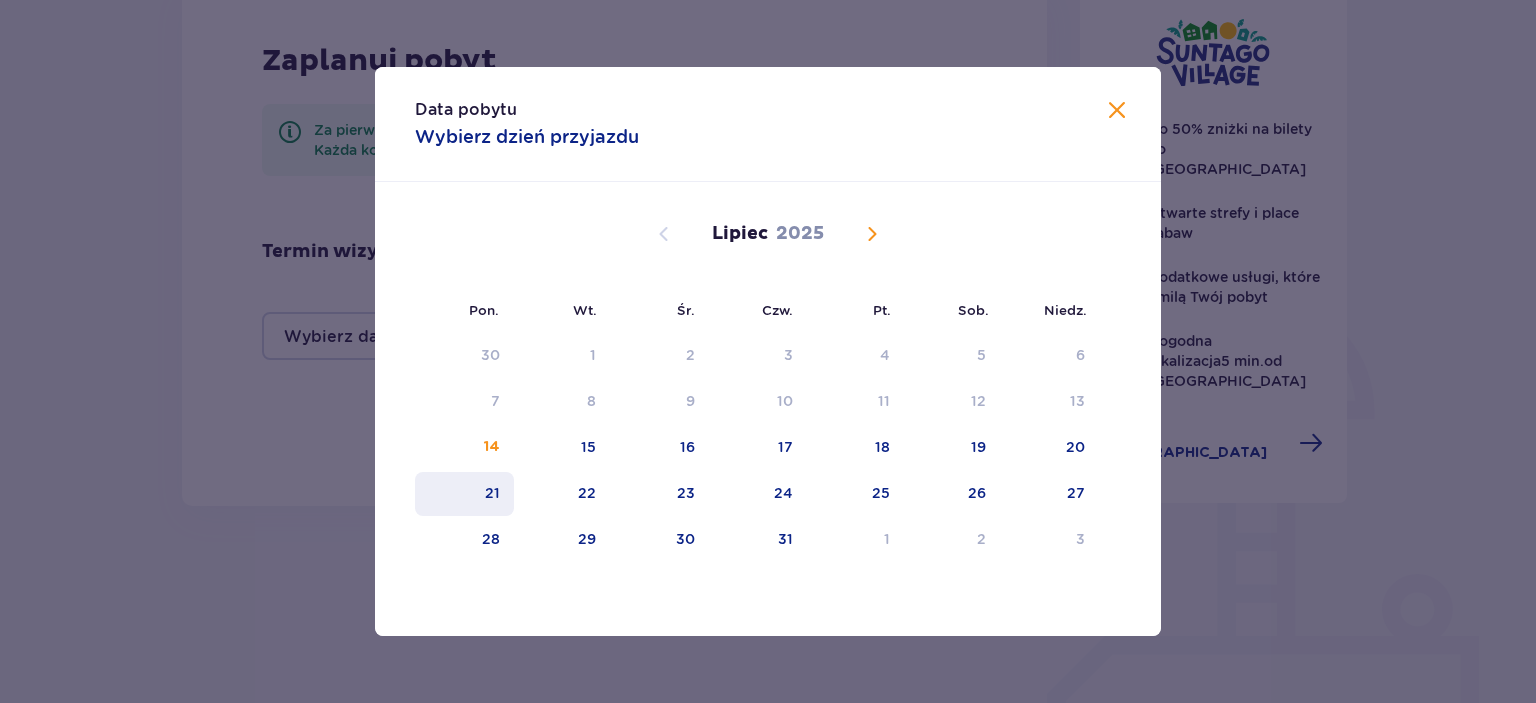 click on "21" at bounding box center (492, 493) 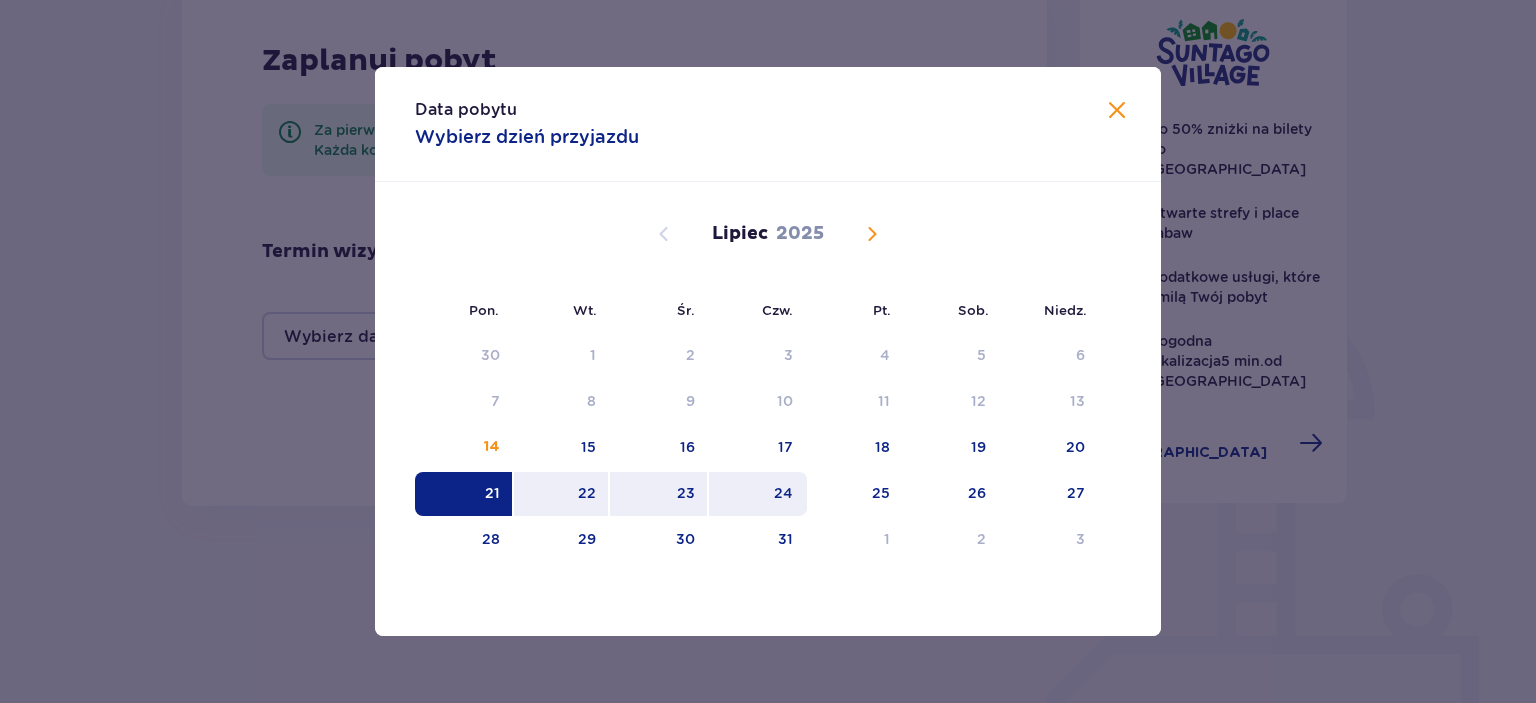 click on "24" at bounding box center (783, 493) 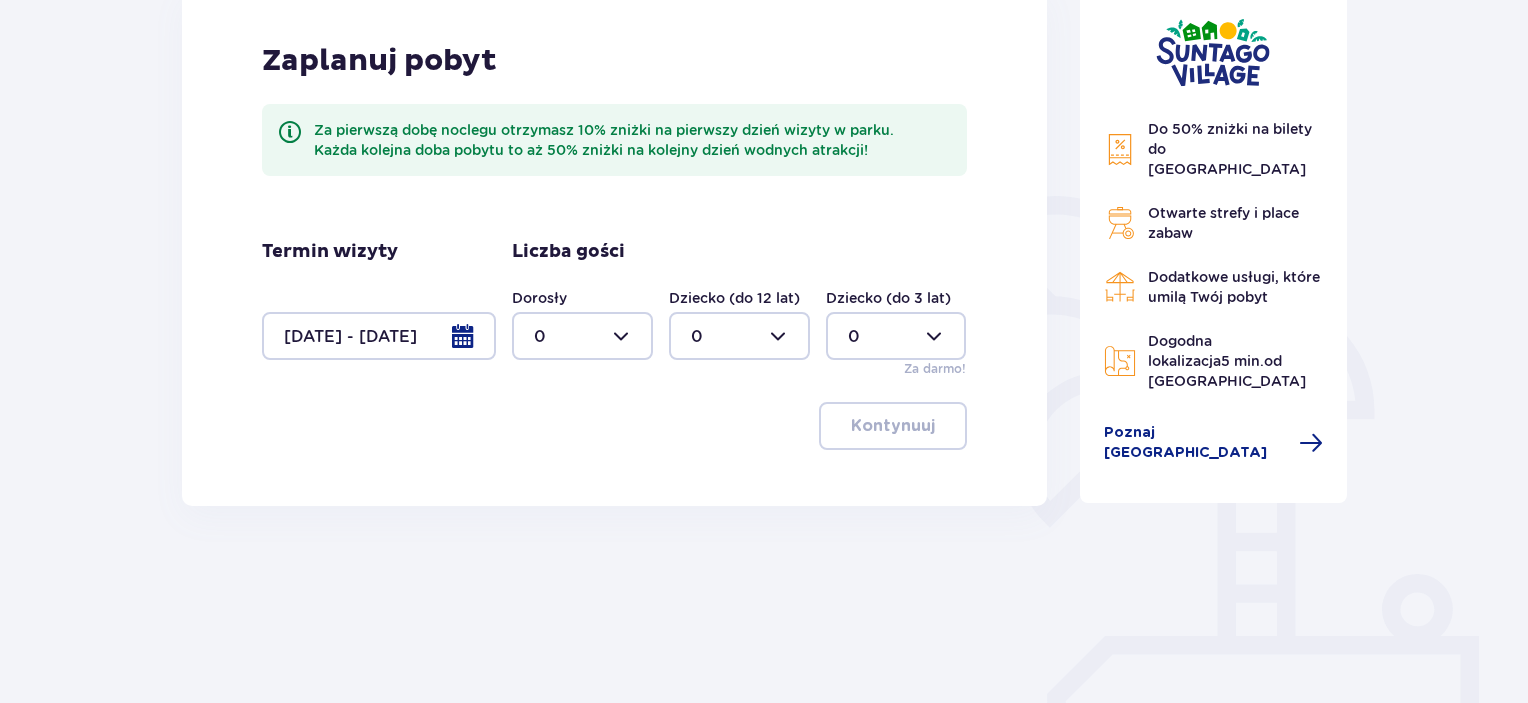 click at bounding box center [582, 336] 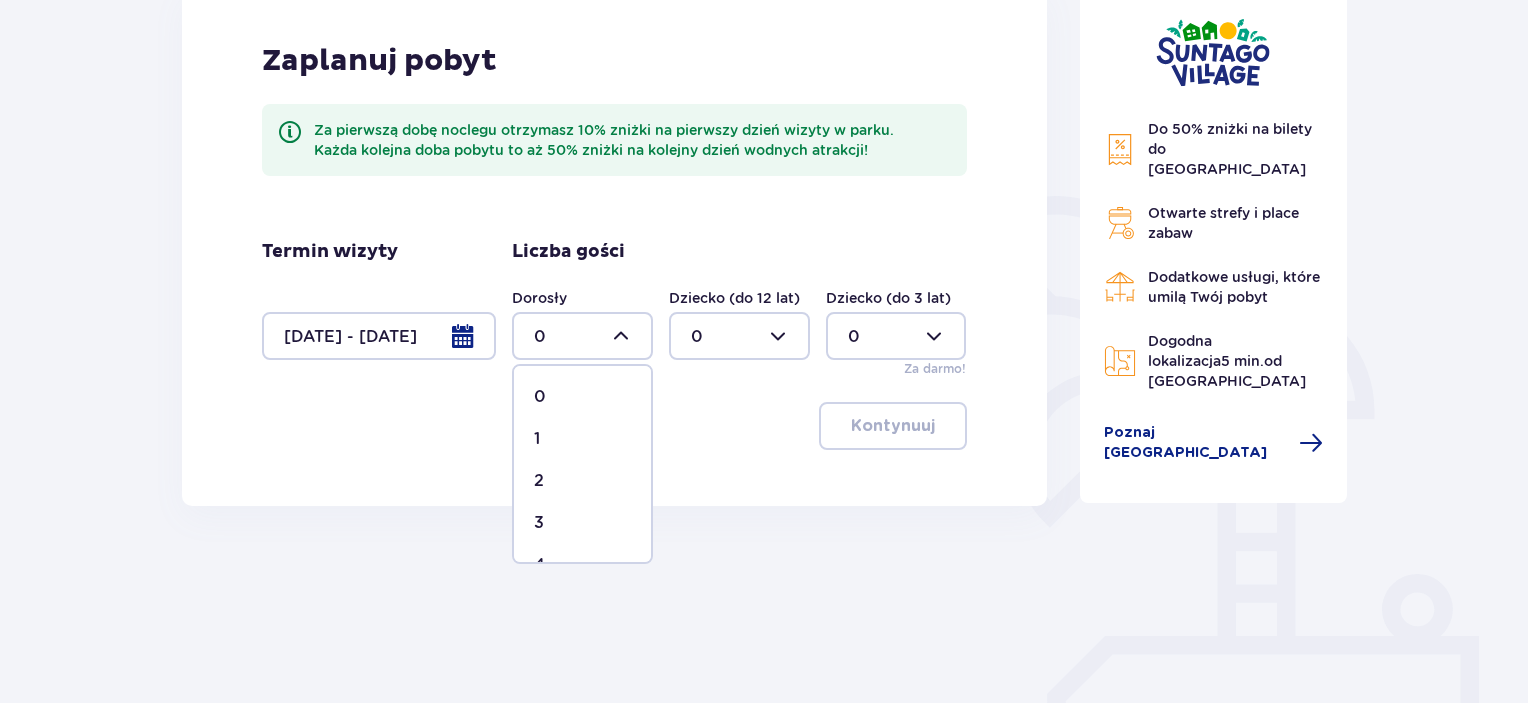 click on "2" at bounding box center (539, 481) 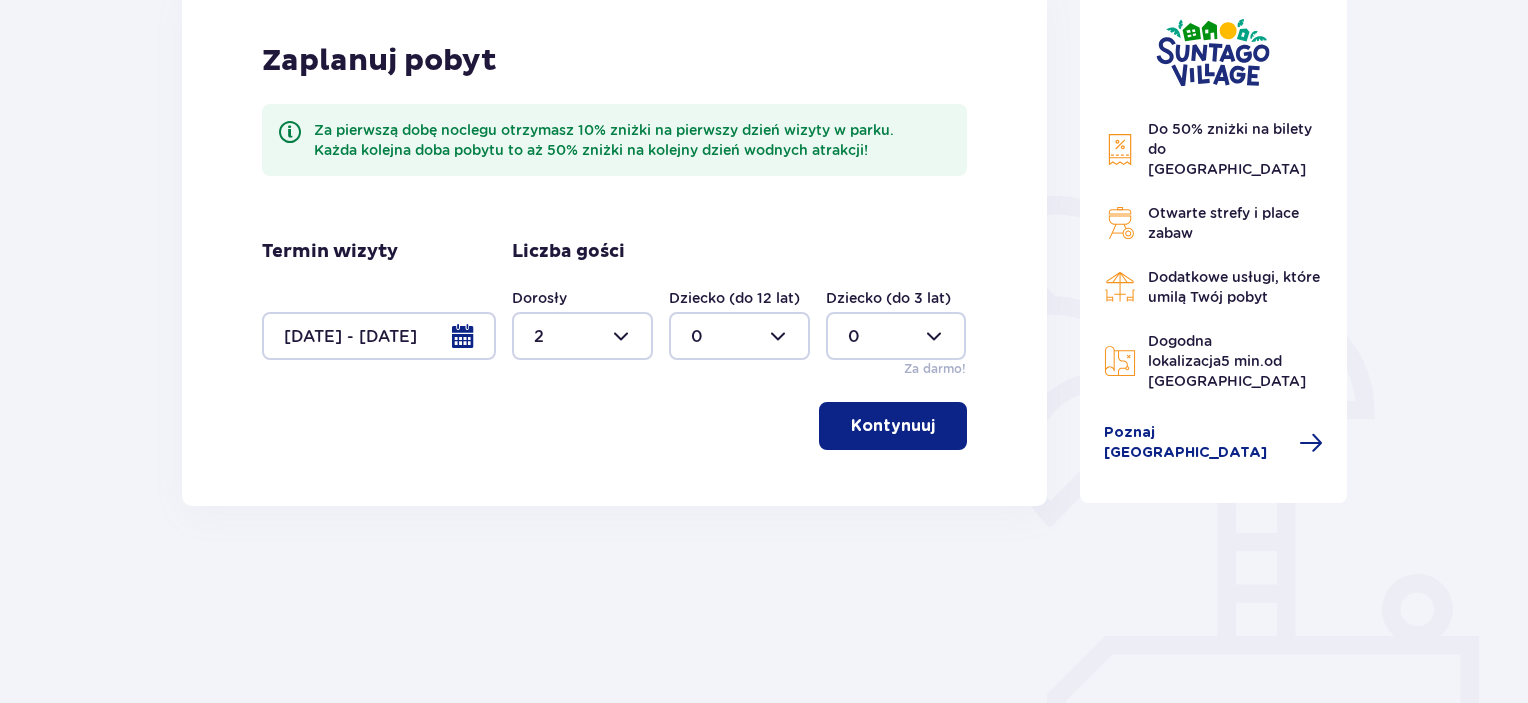 type on "2" 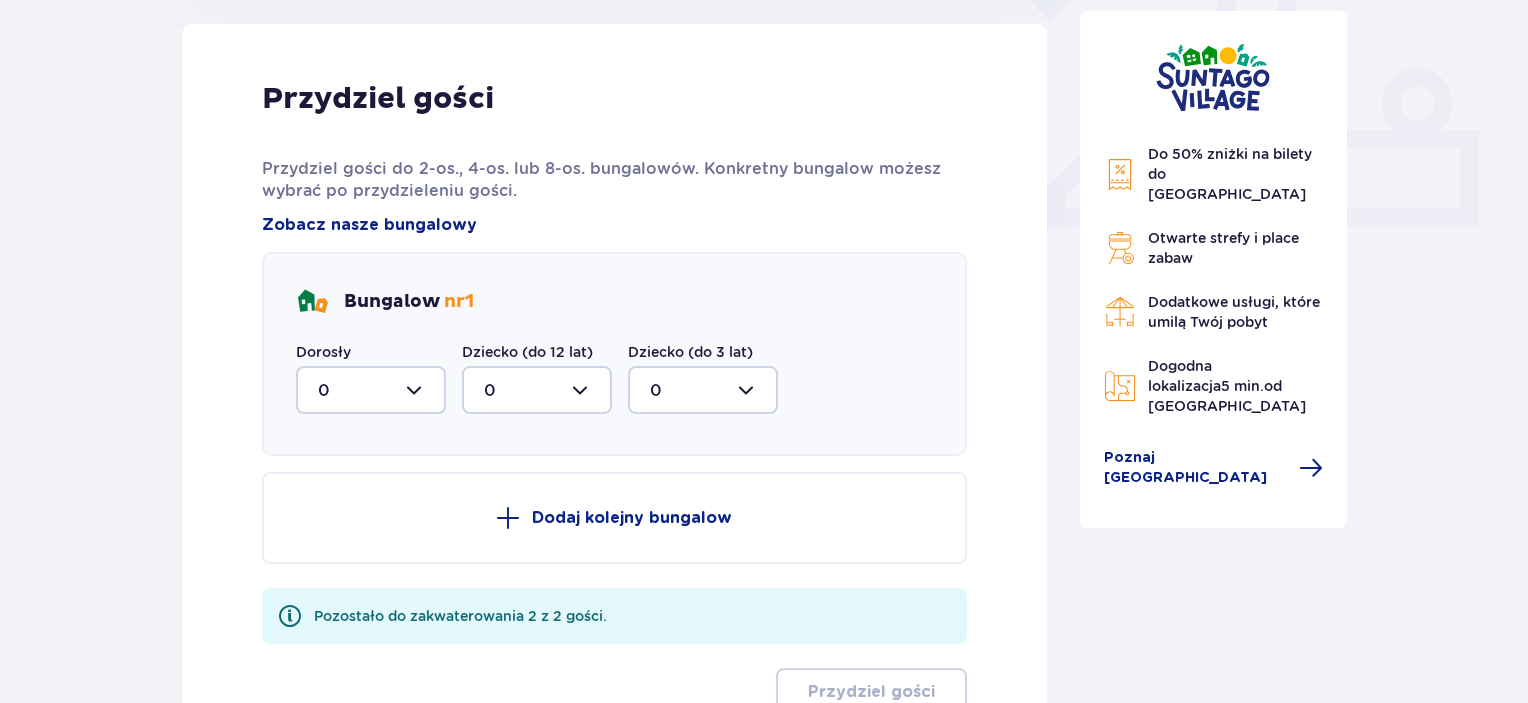 scroll, scrollTop: 993, scrollLeft: 0, axis: vertical 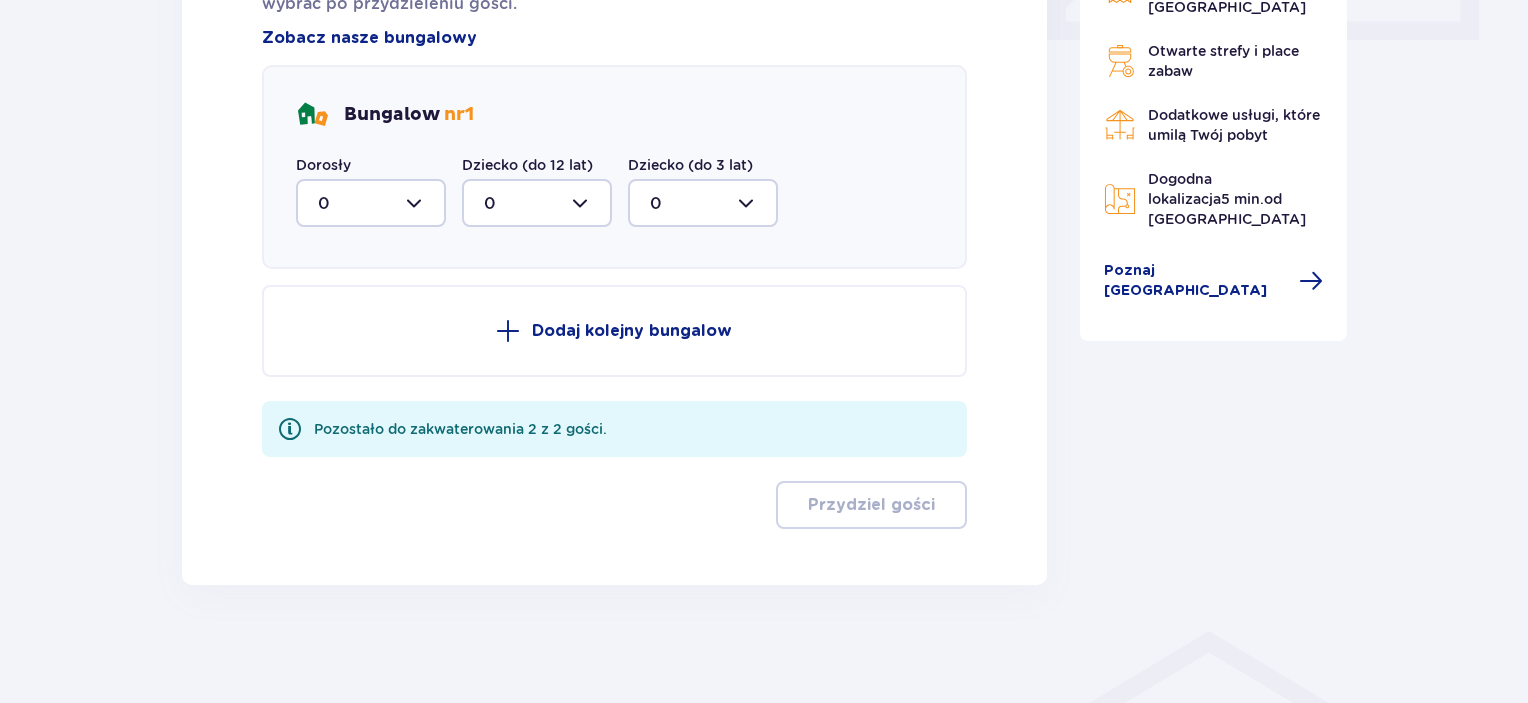 click at bounding box center (371, 203) 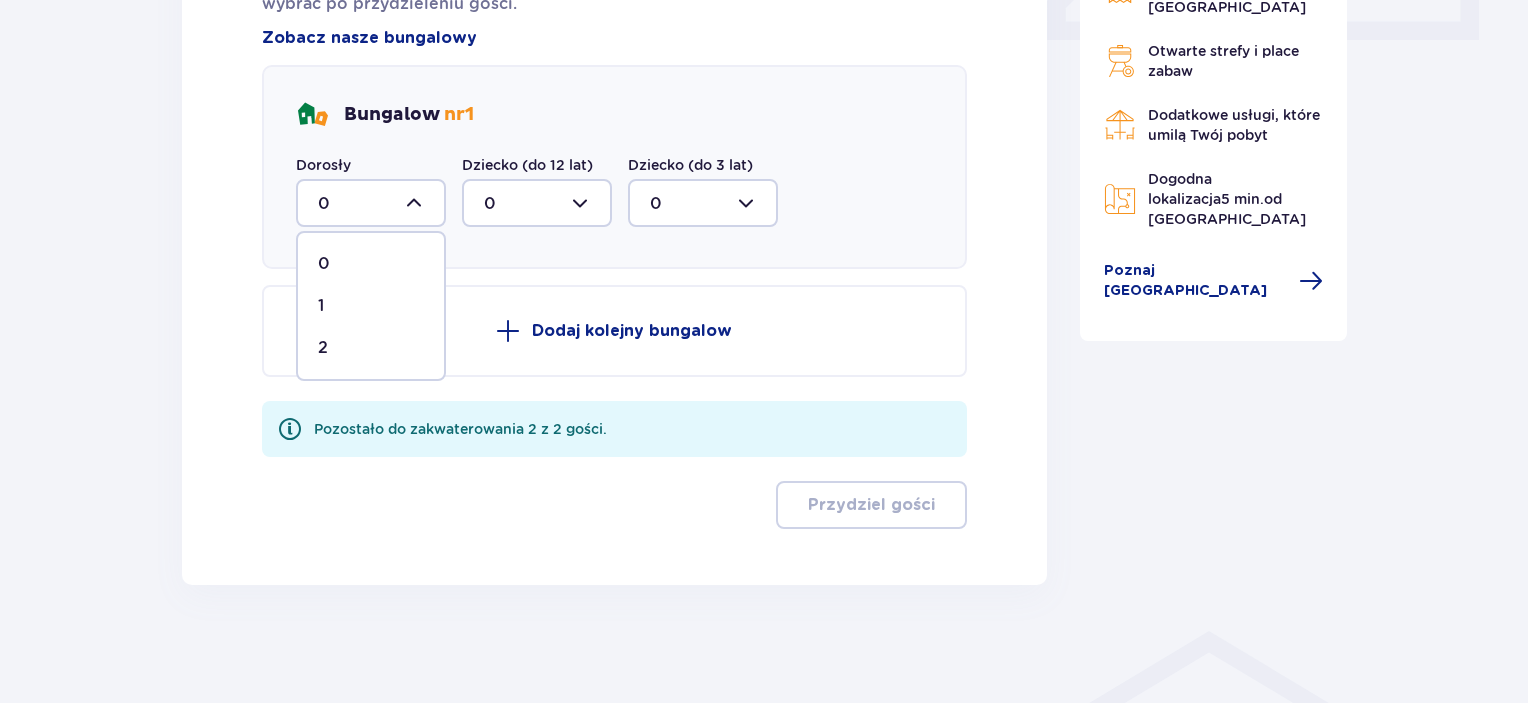 click on "2" at bounding box center (371, 348) 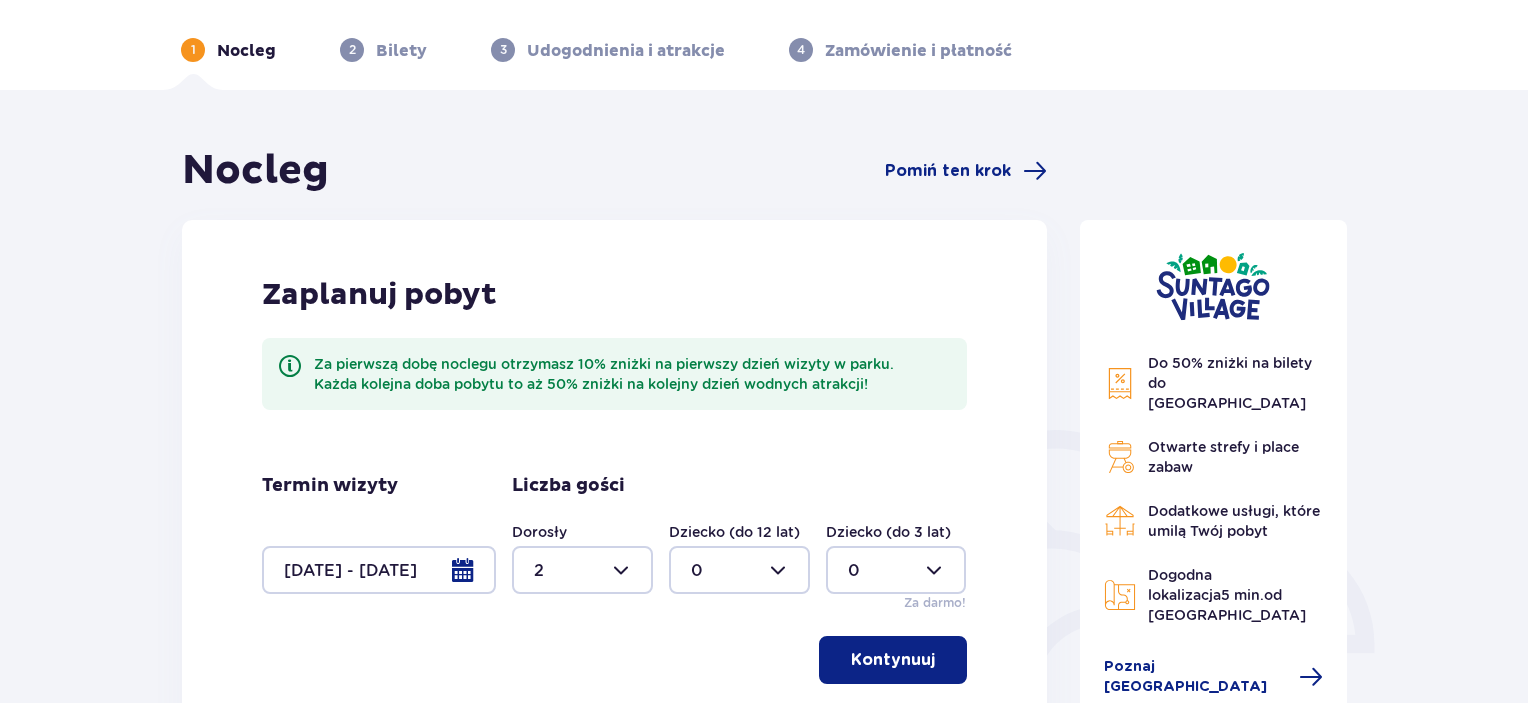 scroll, scrollTop: 100, scrollLeft: 0, axis: vertical 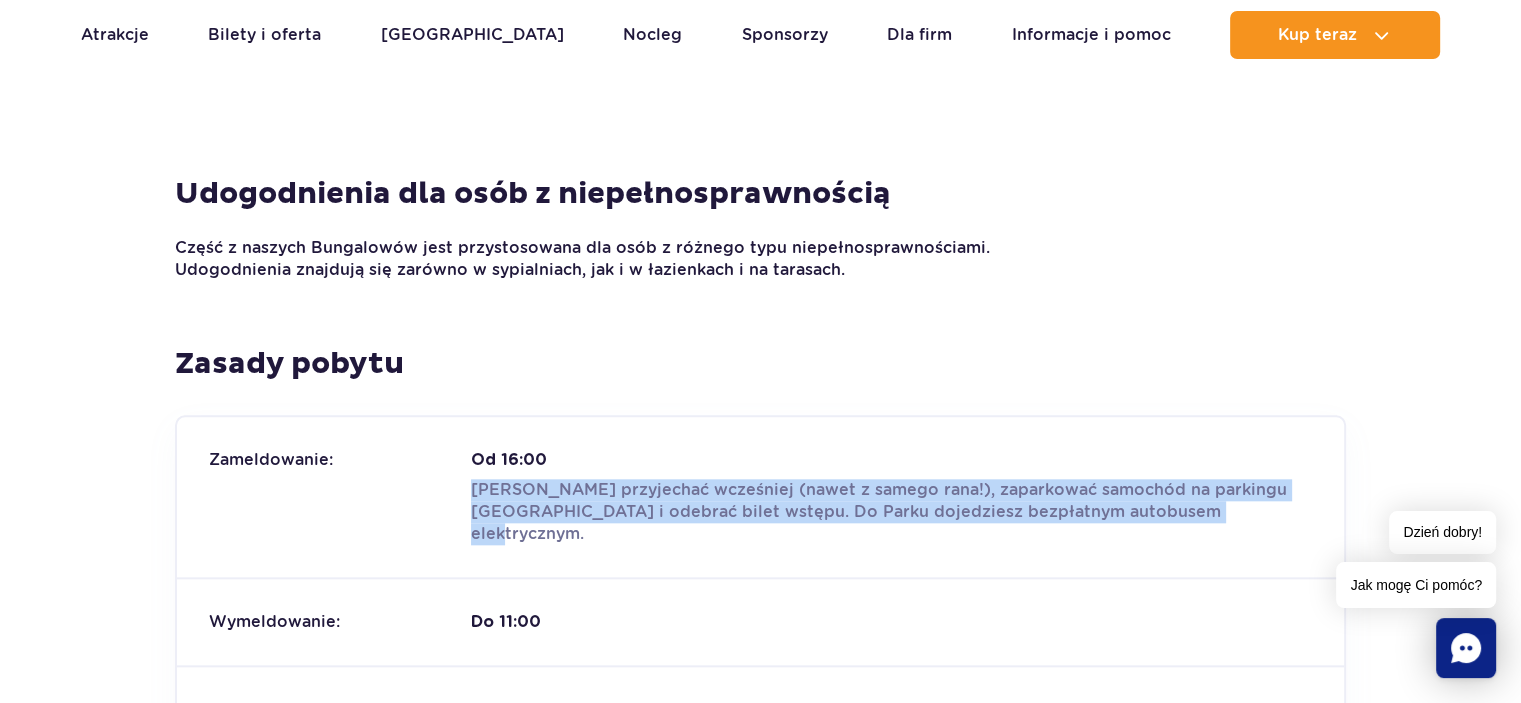 drag, startPoint x: 817, startPoint y: 427, endPoint x: 1198, endPoint y: 481, distance: 384.80774 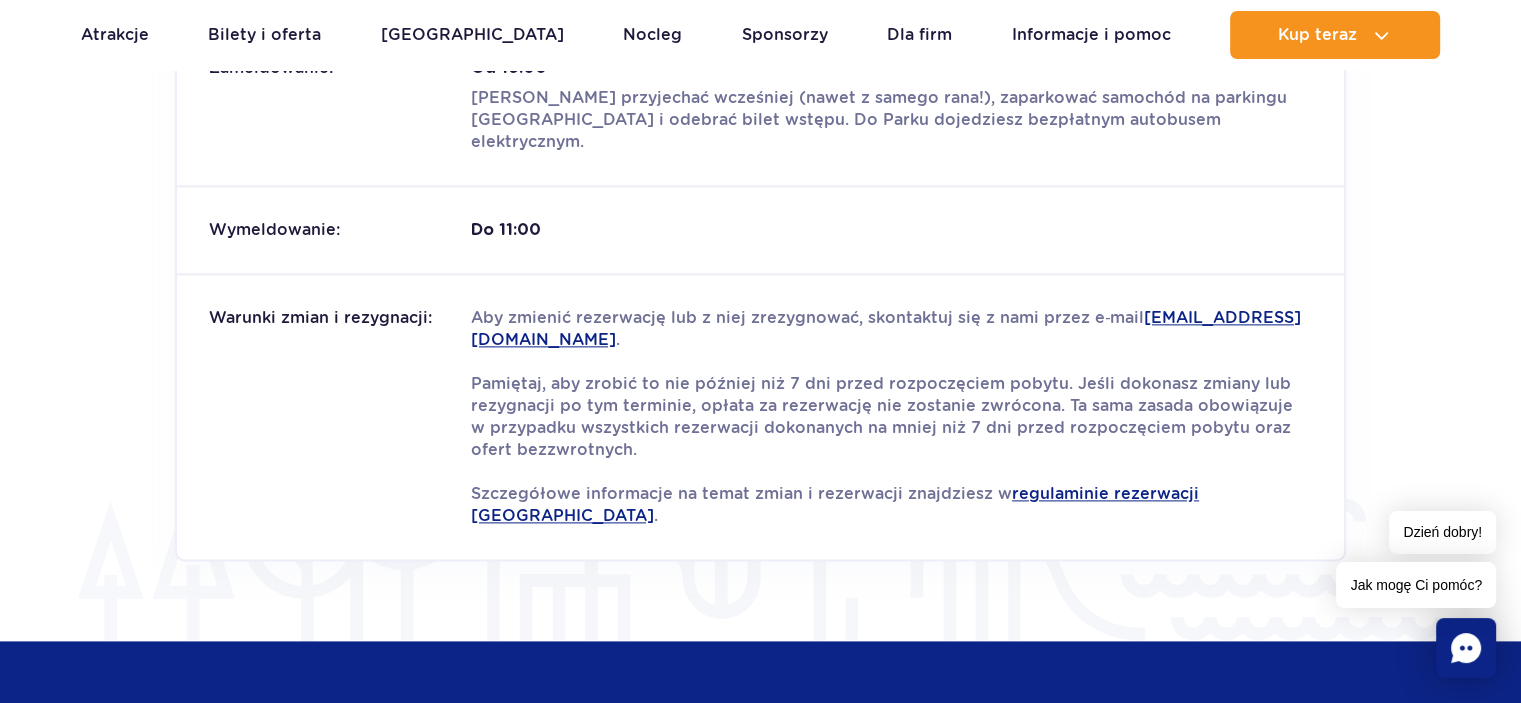 scroll, scrollTop: 2500, scrollLeft: 0, axis: vertical 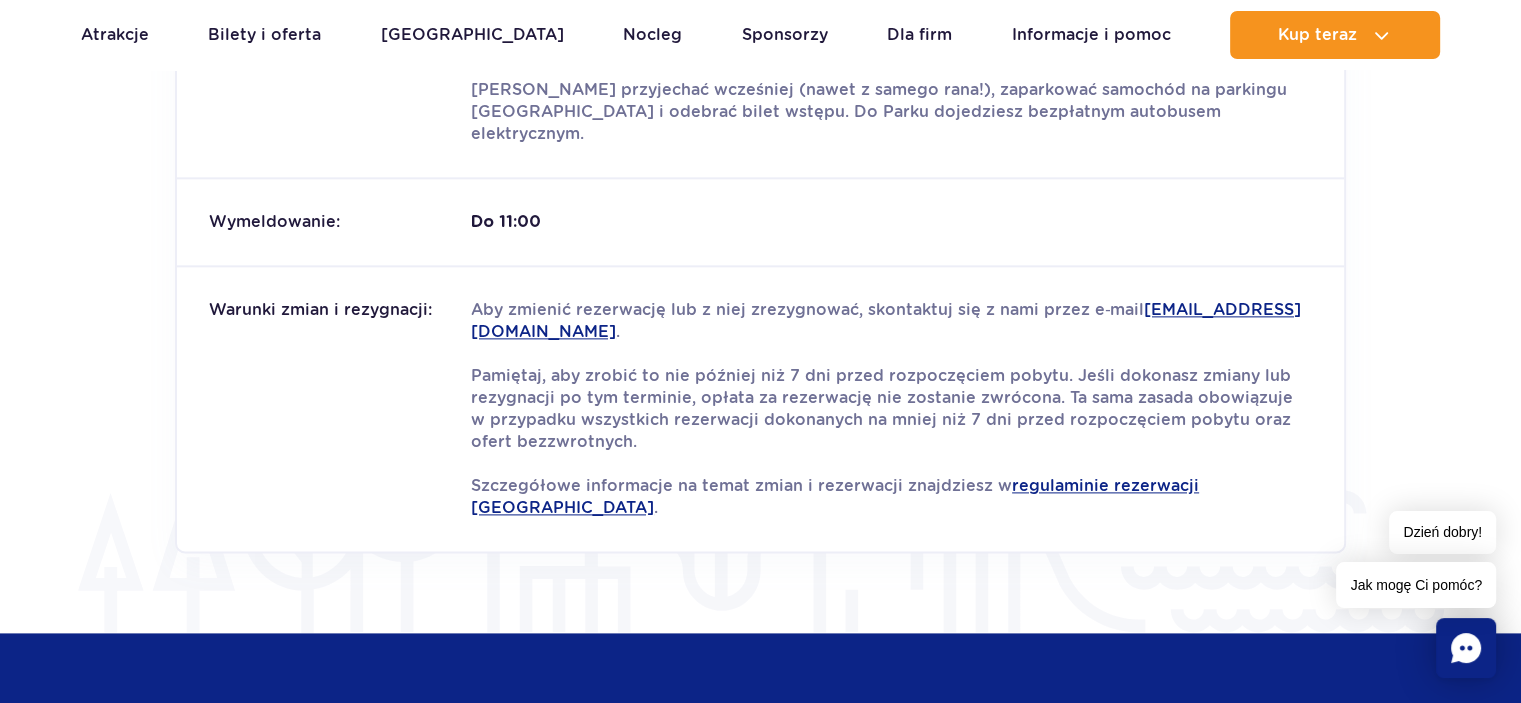 drag, startPoint x: 609, startPoint y: 337, endPoint x: 900, endPoint y: 374, distance: 293.3428 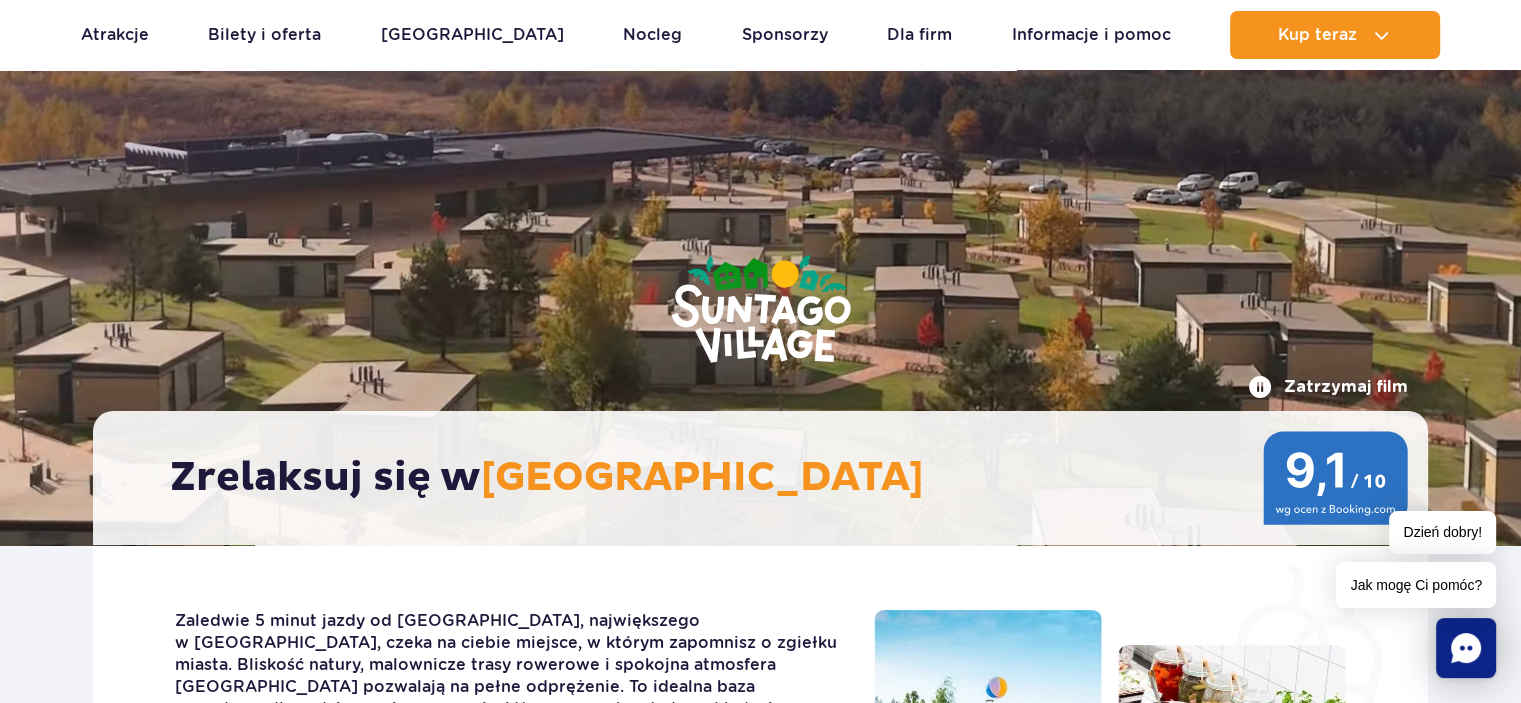 scroll, scrollTop: 0, scrollLeft: 0, axis: both 